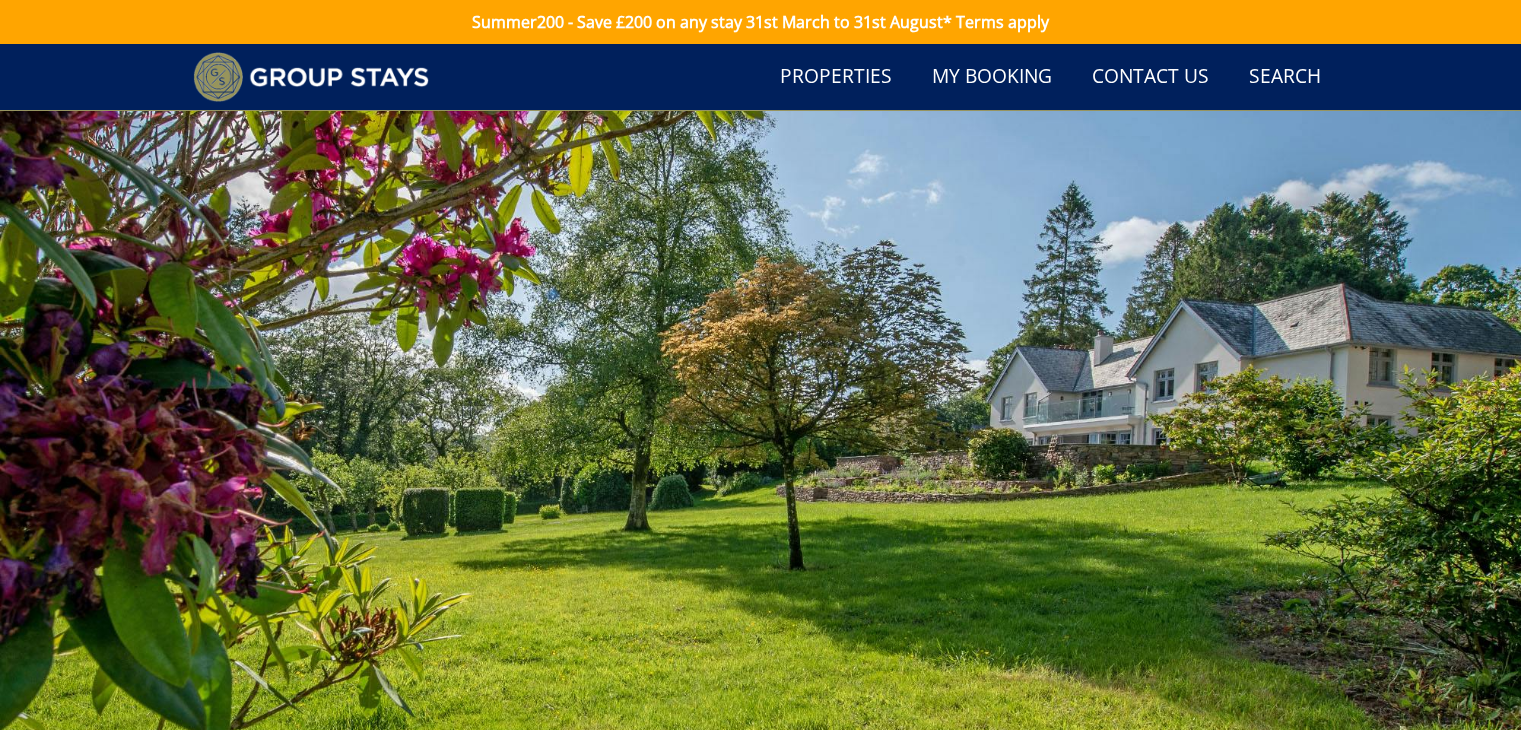 scroll, scrollTop: 745, scrollLeft: 0, axis: vertical 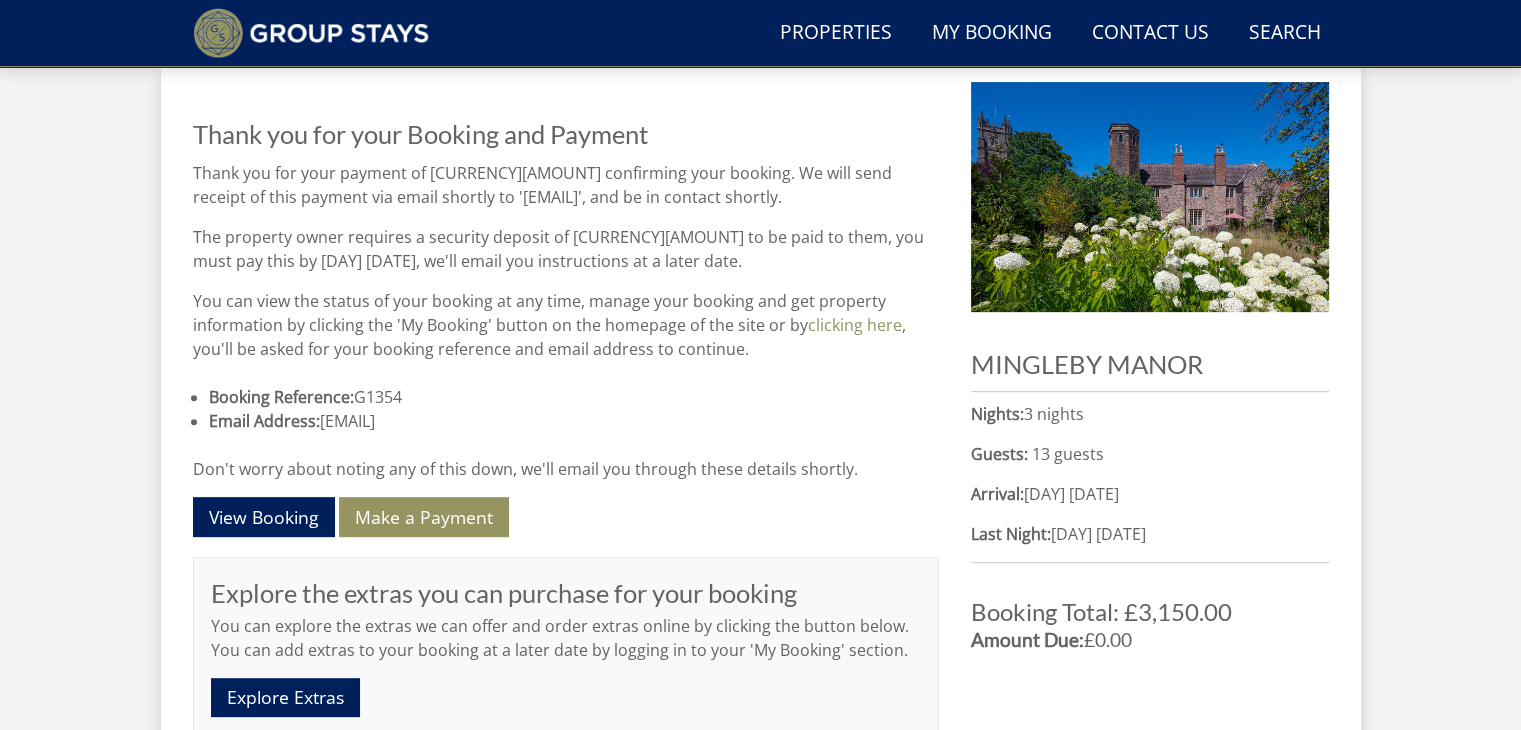 drag, startPoint x: 1028, startPoint y: 491, endPoint x: 1169, endPoint y: 495, distance: 141.05673 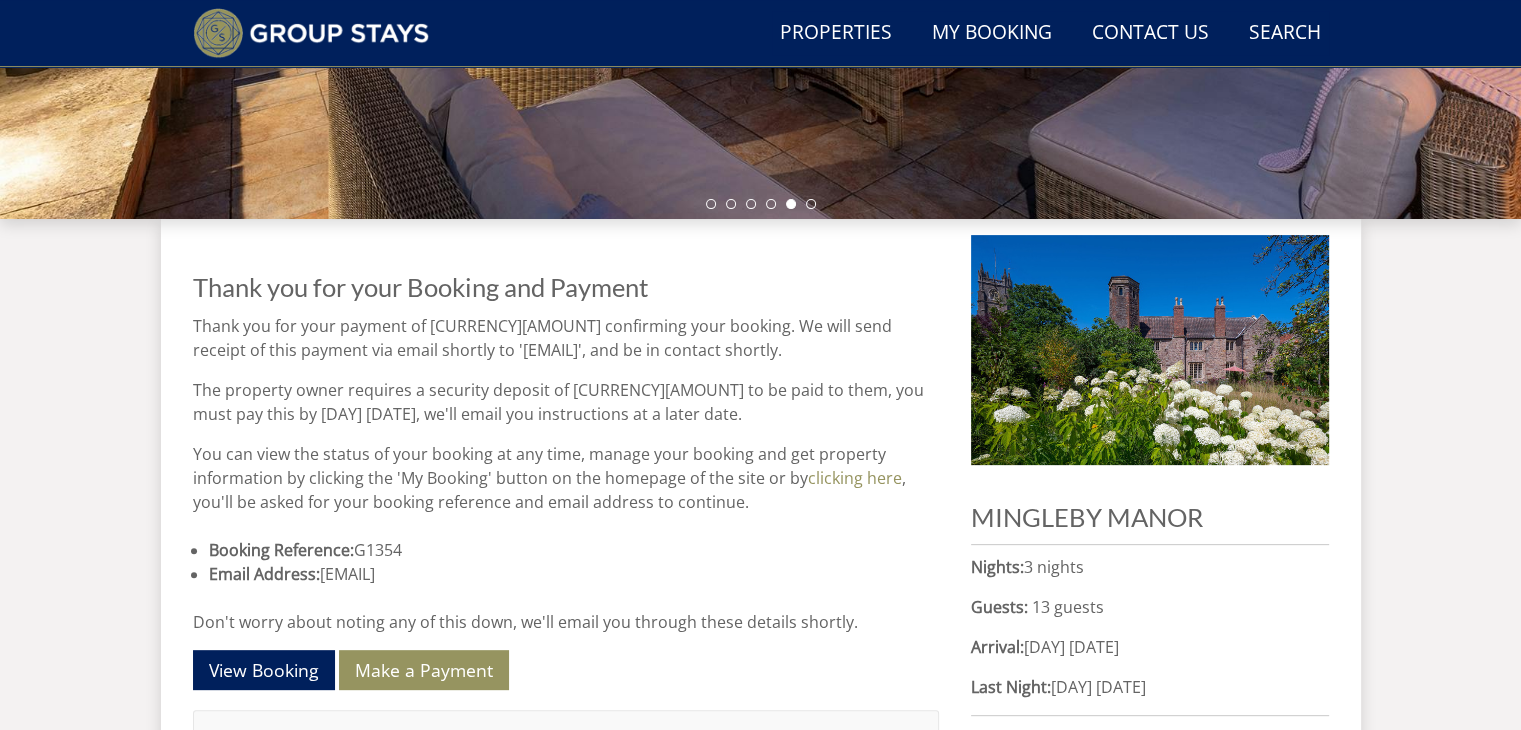 scroll, scrollTop: 593, scrollLeft: 0, axis: vertical 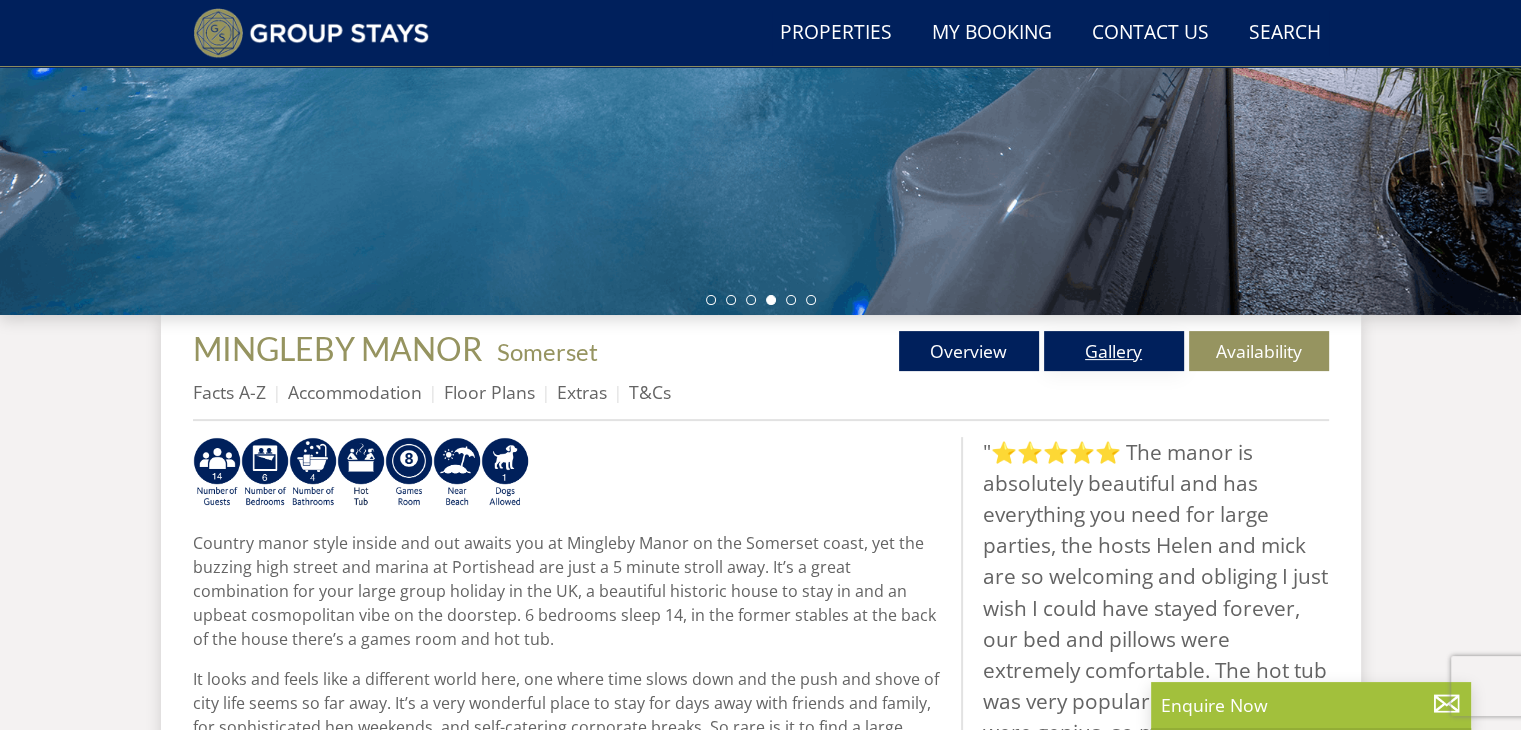 click on "Gallery" at bounding box center [1114, 351] 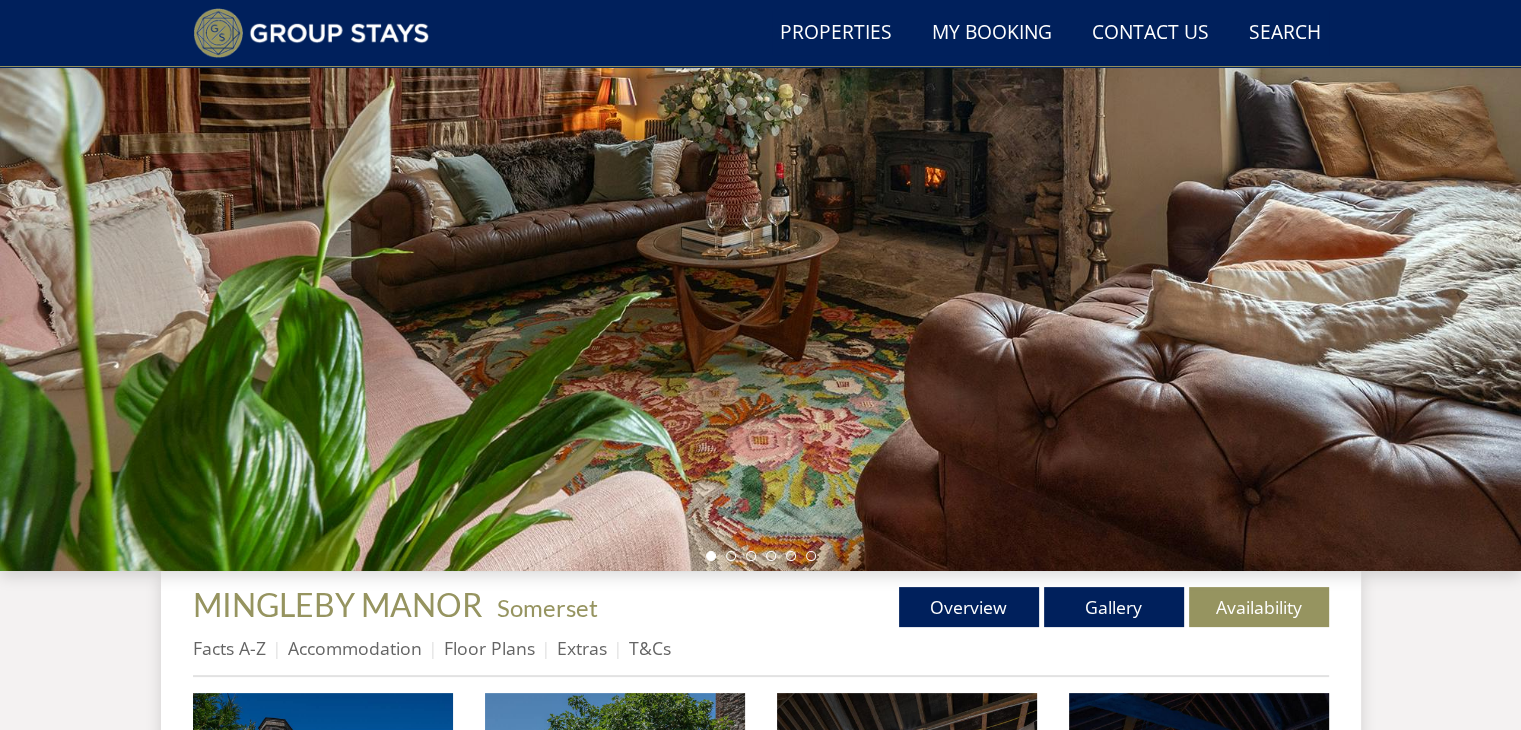 scroll, scrollTop: 225, scrollLeft: 0, axis: vertical 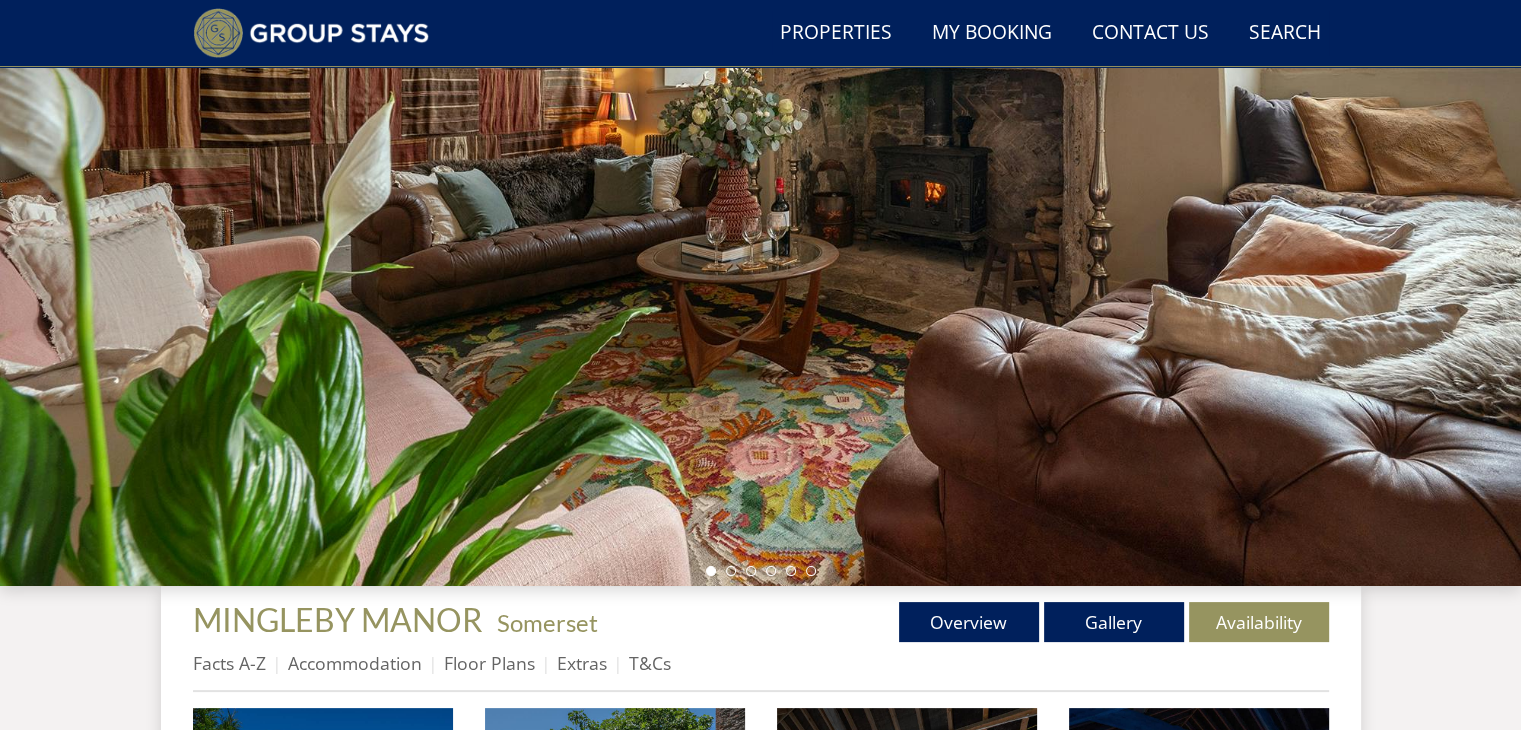 click at bounding box center (760, 236) 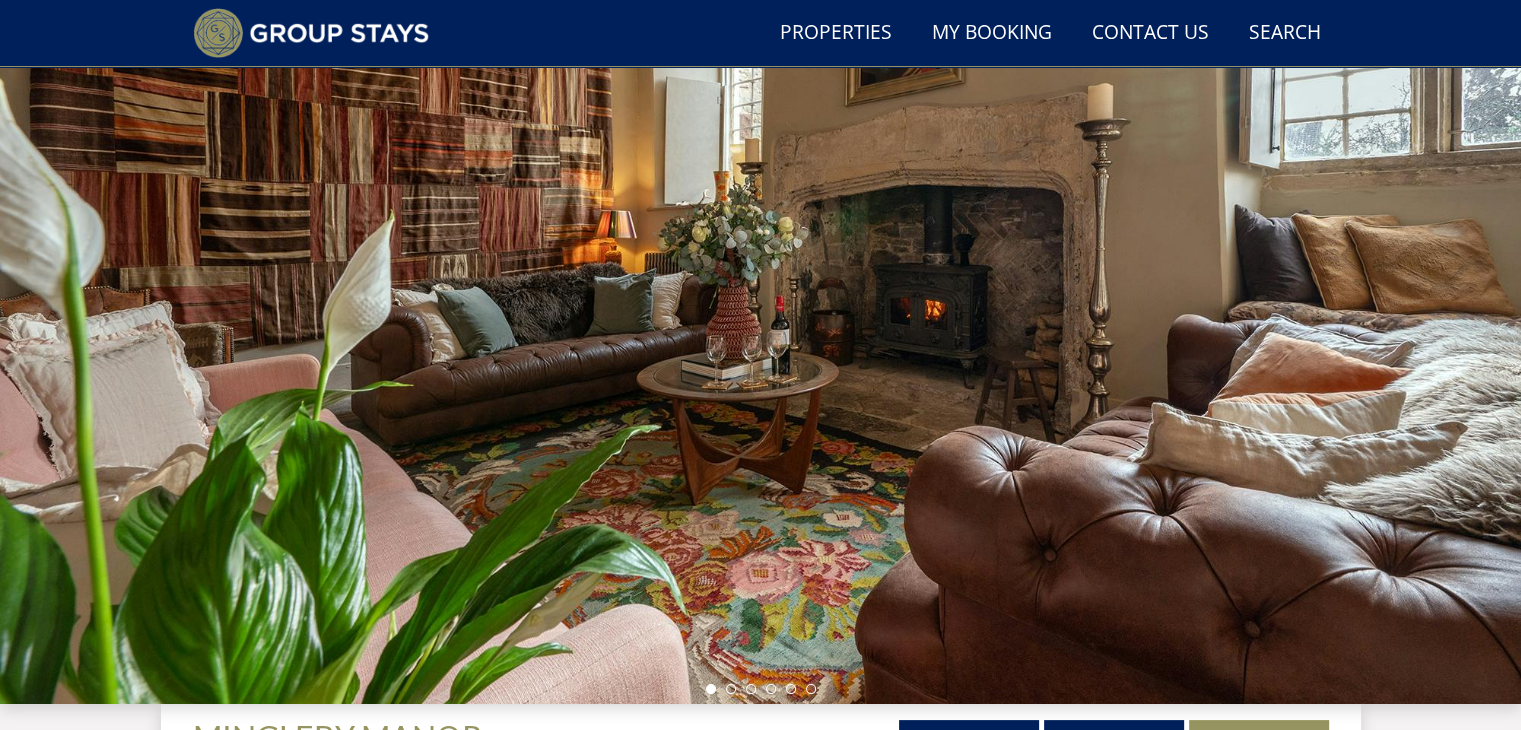 scroll, scrollTop: 109, scrollLeft: 0, axis: vertical 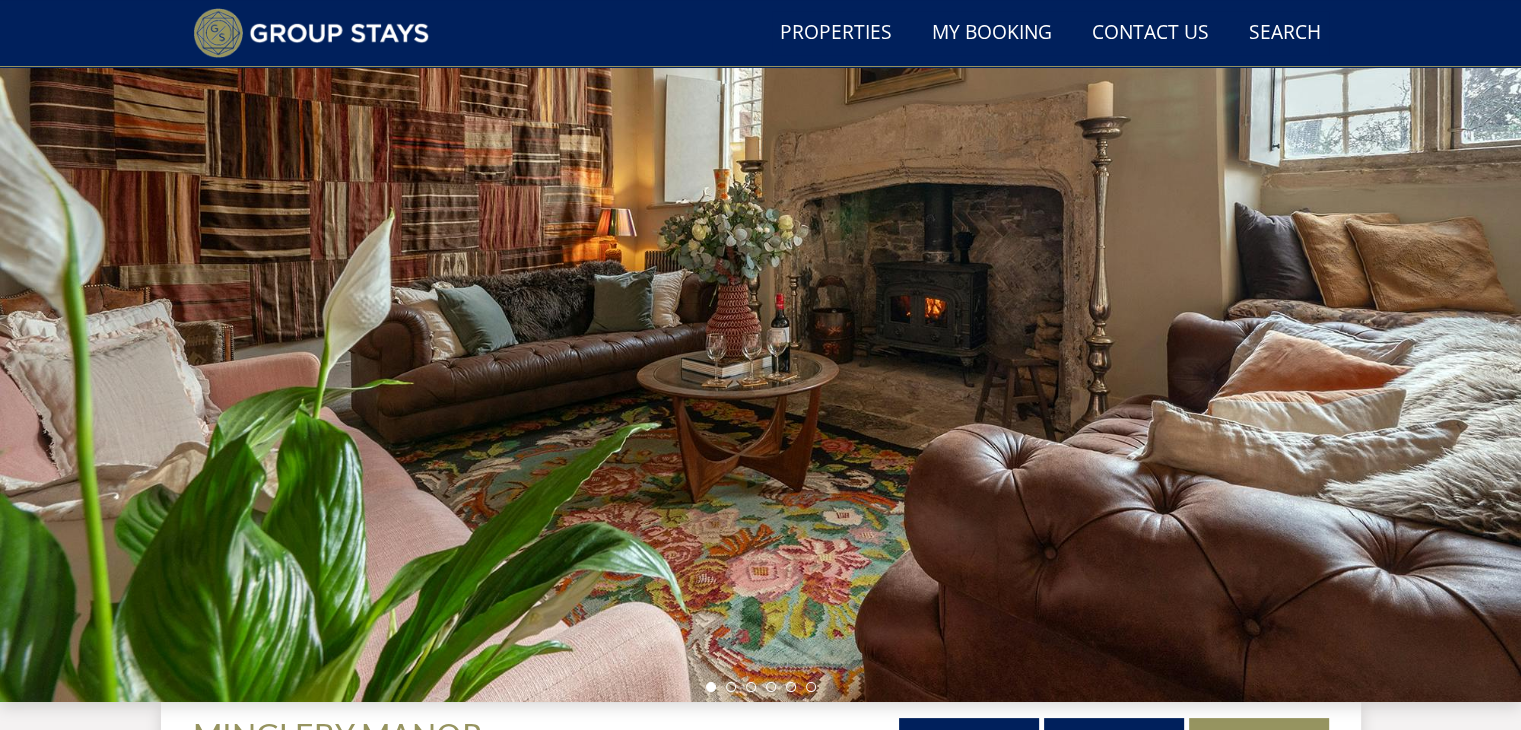 click at bounding box center (760, 352) 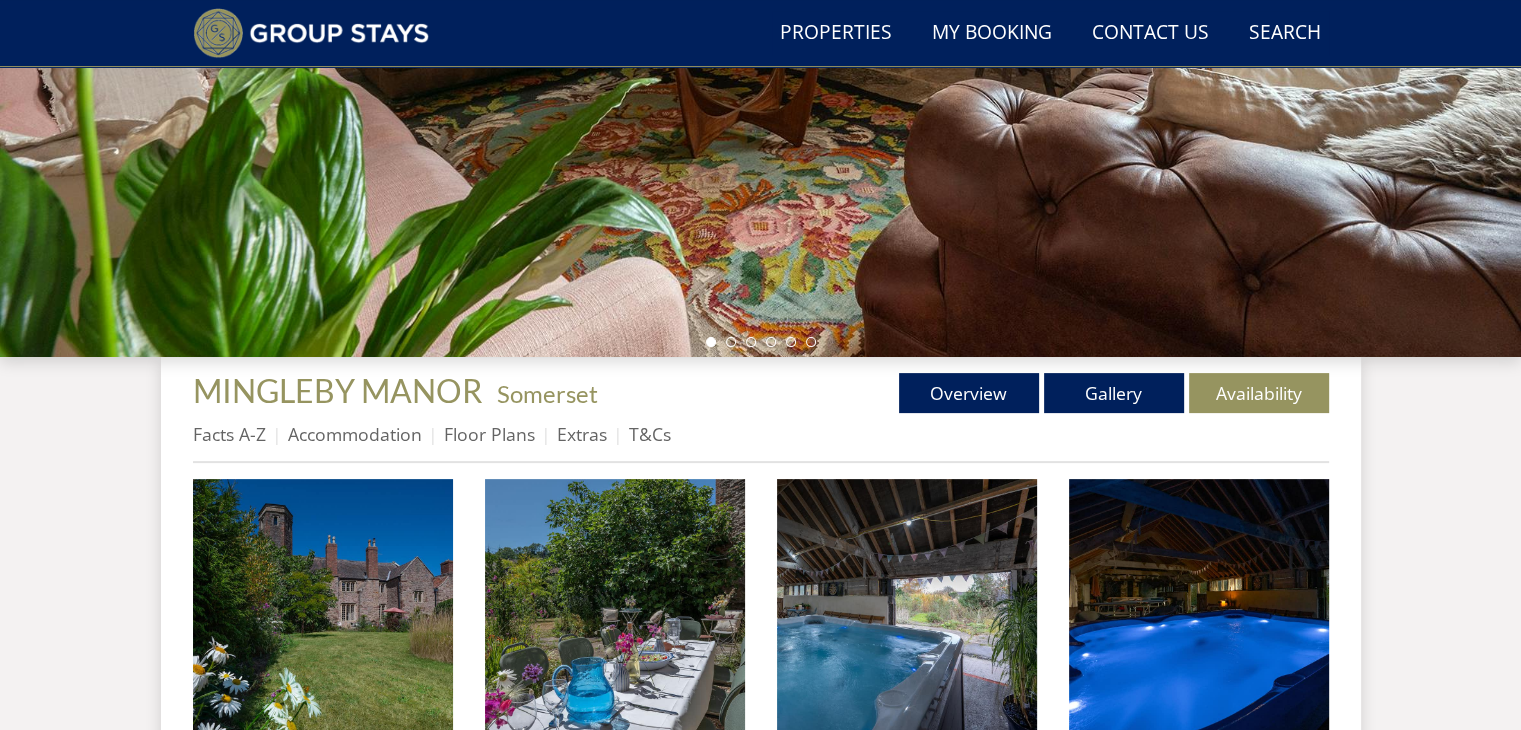scroll, scrollTop: 456, scrollLeft: 0, axis: vertical 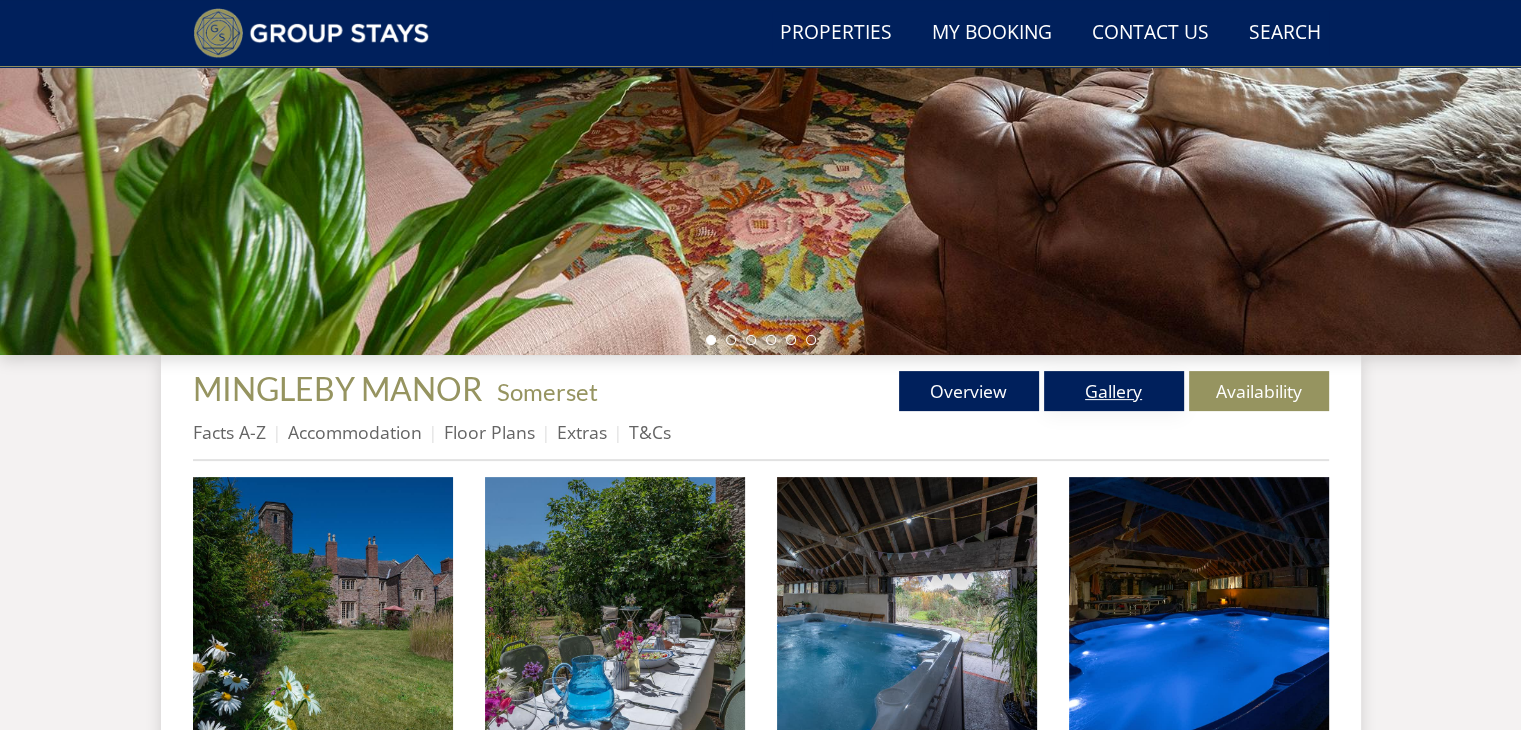 click on "Gallery" at bounding box center [1114, 391] 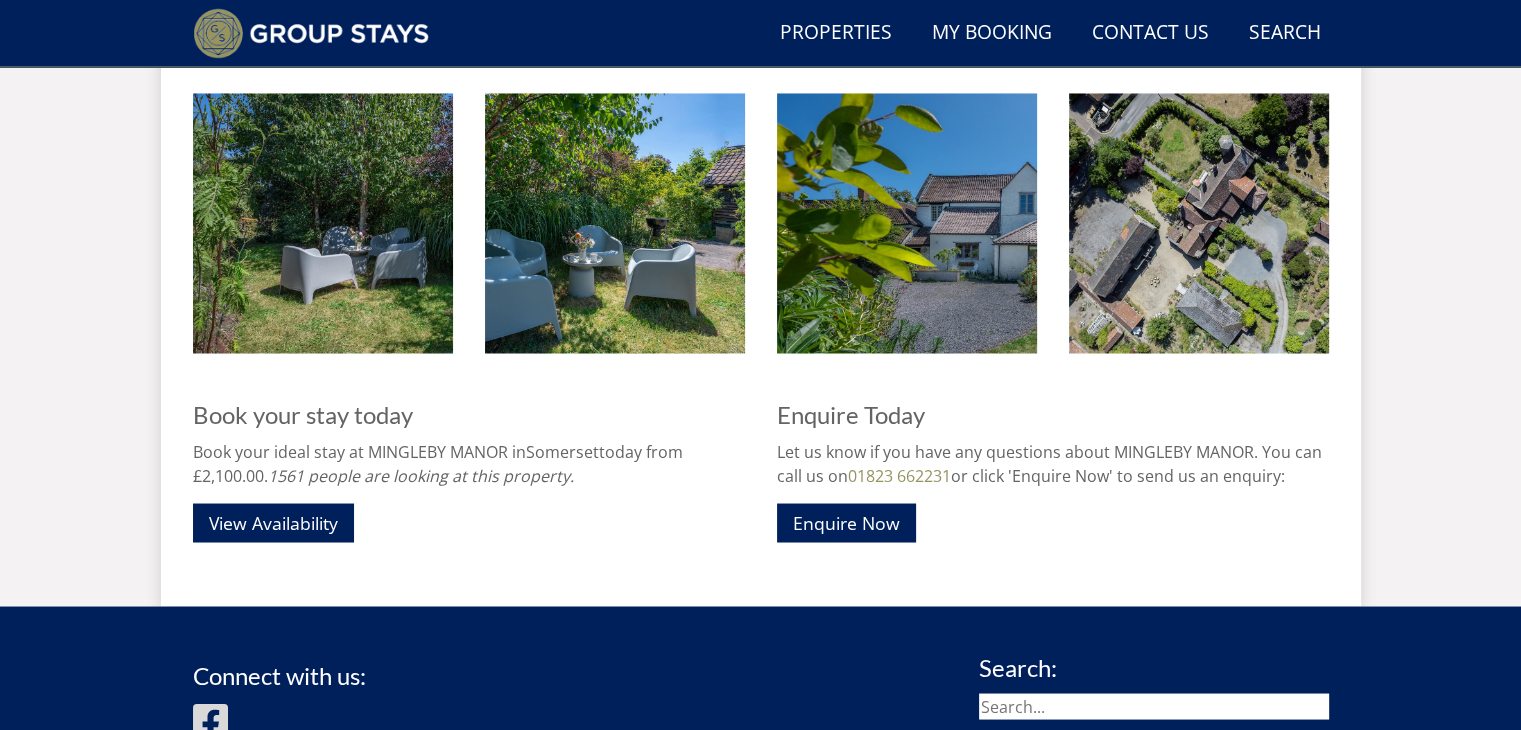 scroll, scrollTop: 3465, scrollLeft: 0, axis: vertical 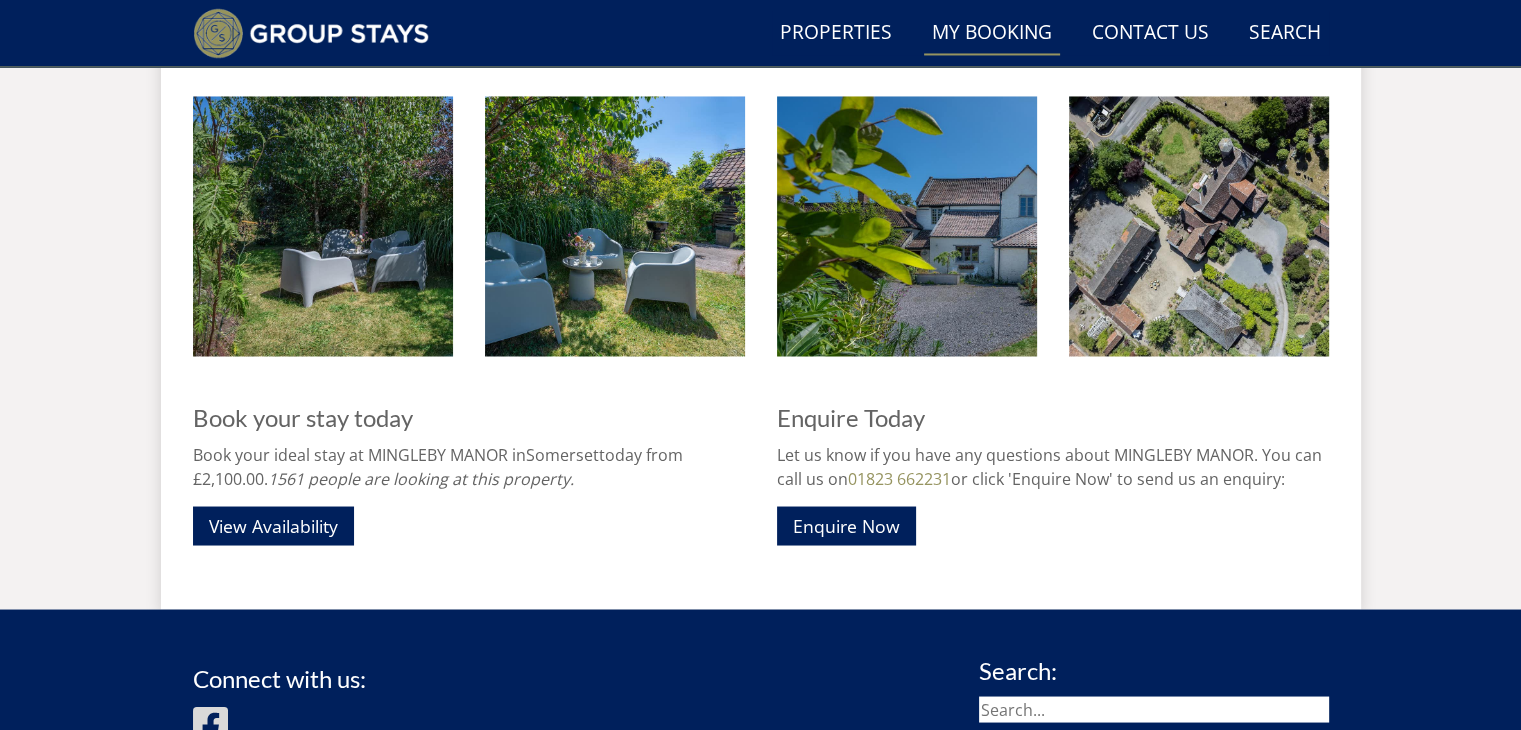click on "My Booking" at bounding box center (992, 33) 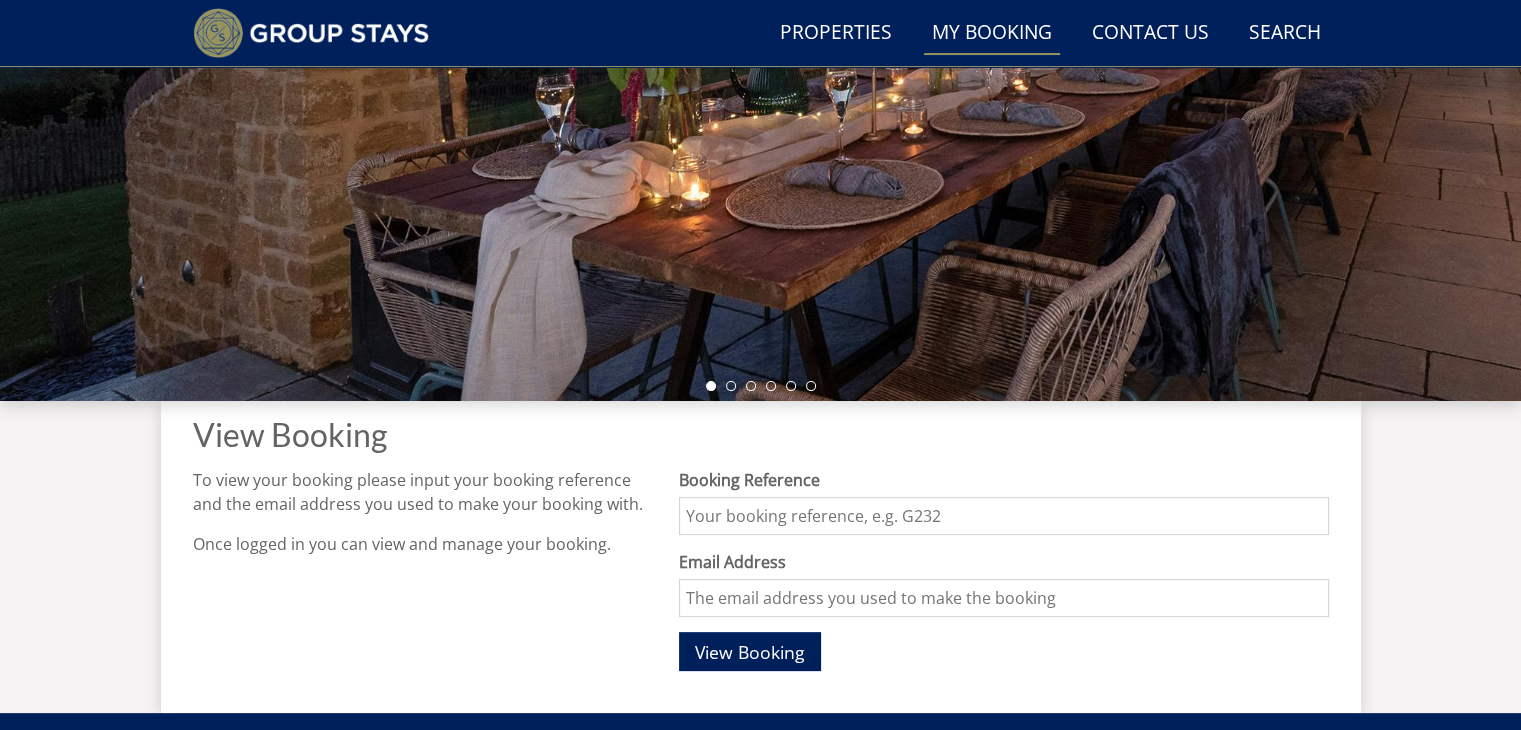 scroll, scrollTop: 407, scrollLeft: 0, axis: vertical 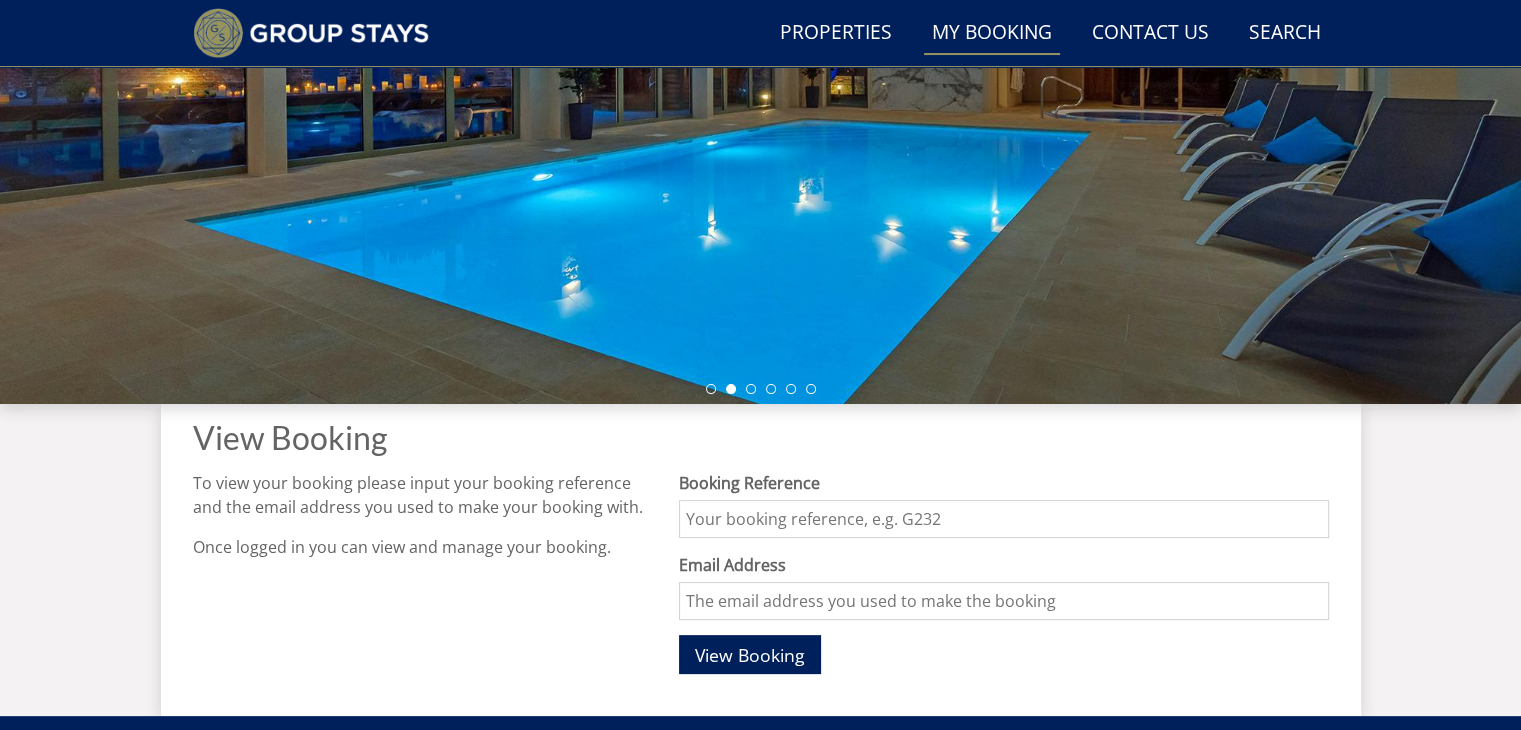 click on "Booking Reference" at bounding box center [1003, 519] 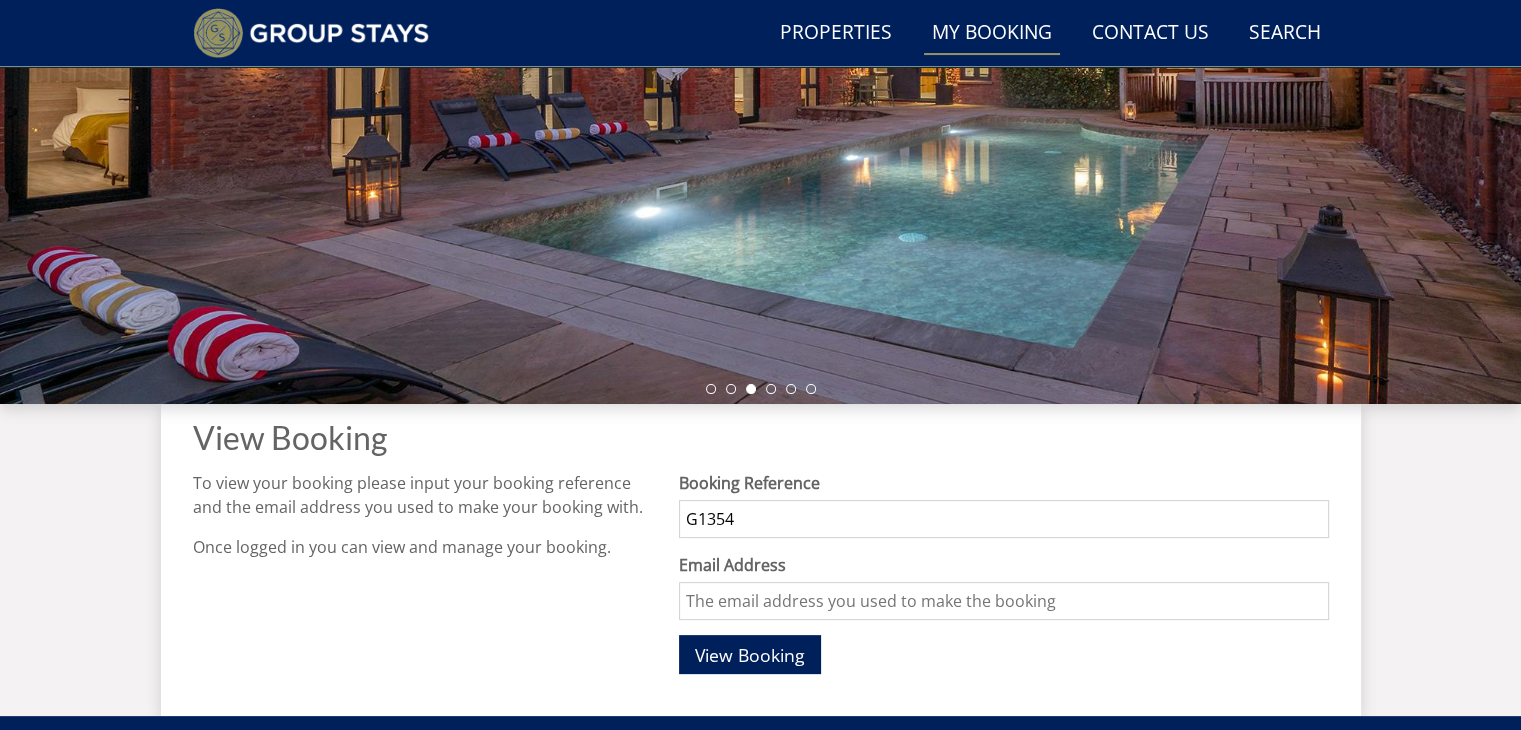 type on "G1354" 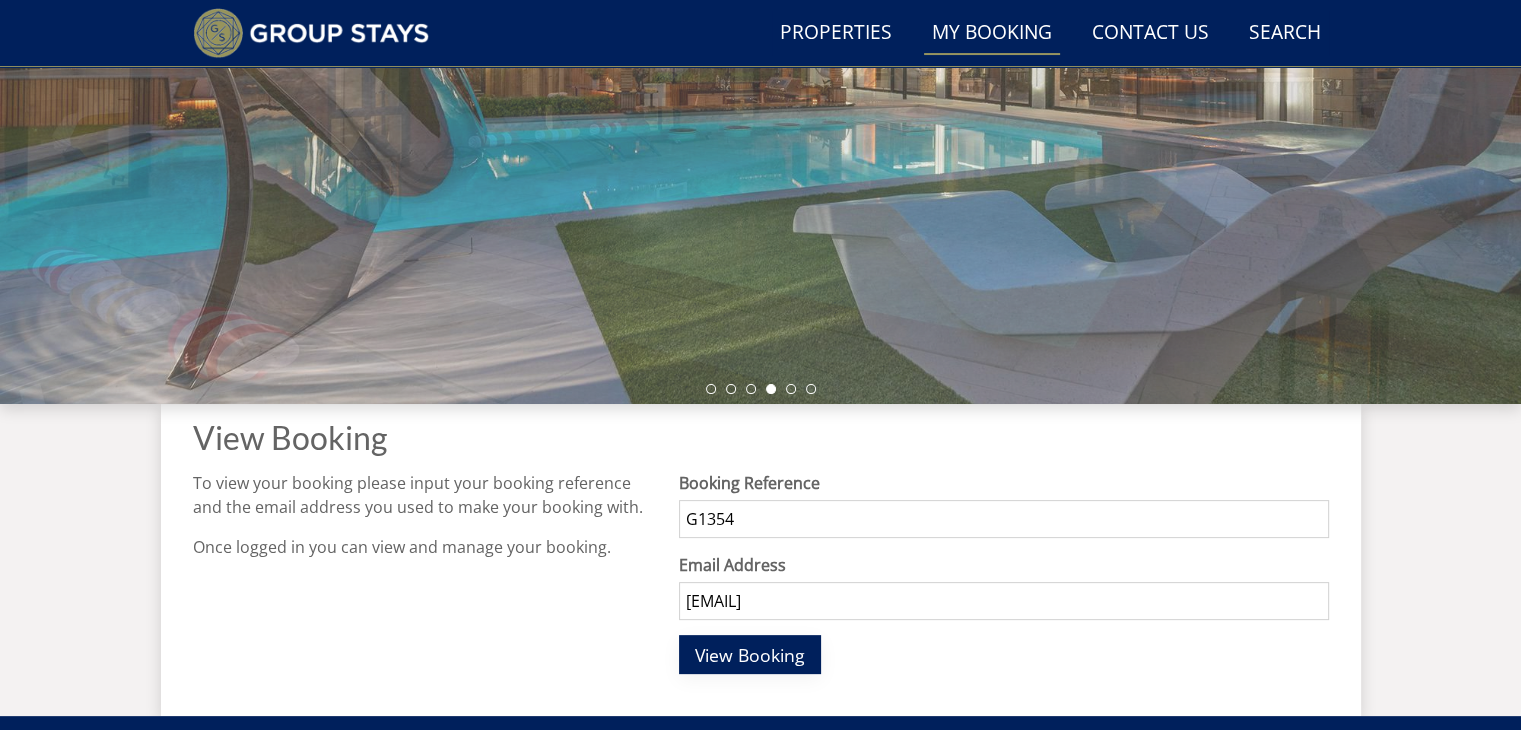 click on "View Booking" at bounding box center [750, 655] 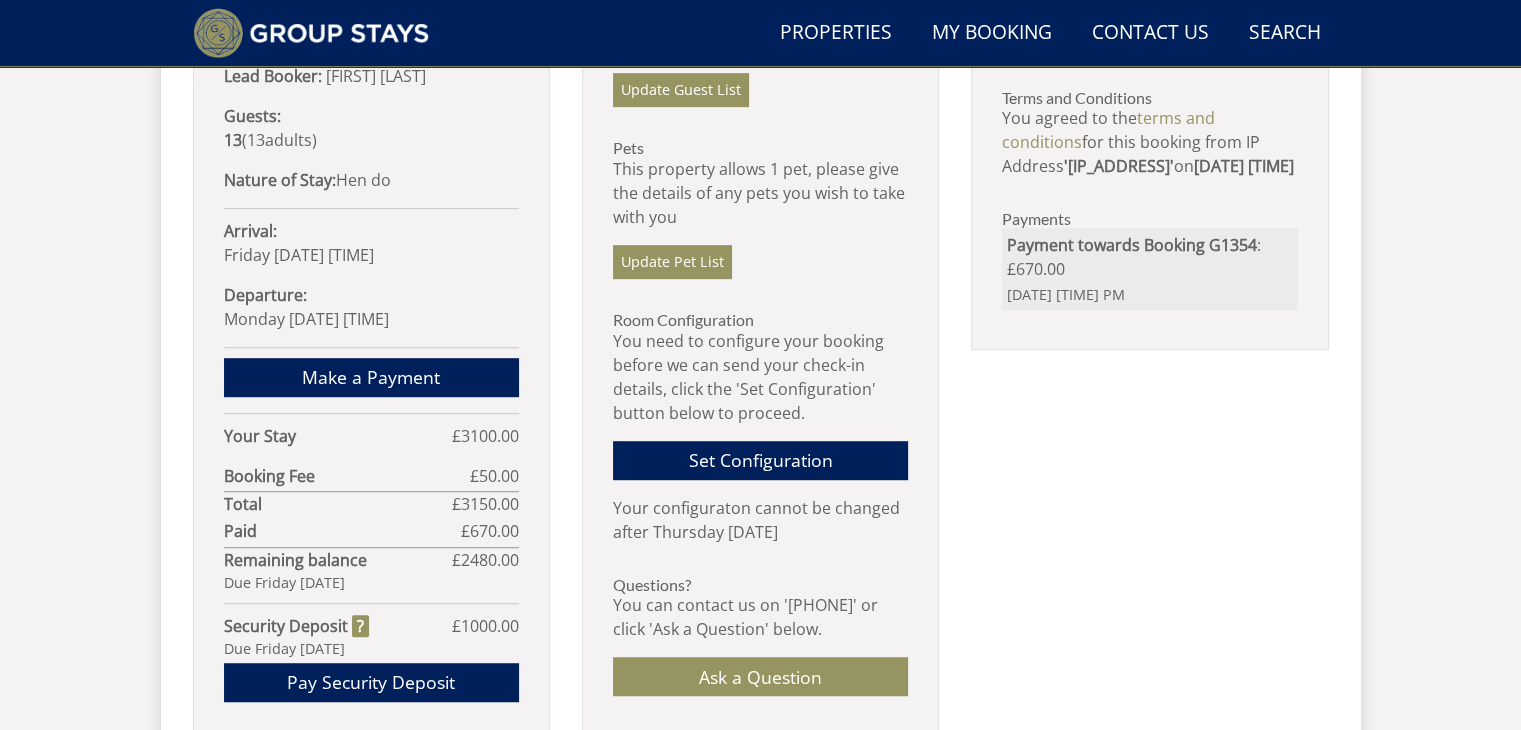 scroll, scrollTop: 1144, scrollLeft: 0, axis: vertical 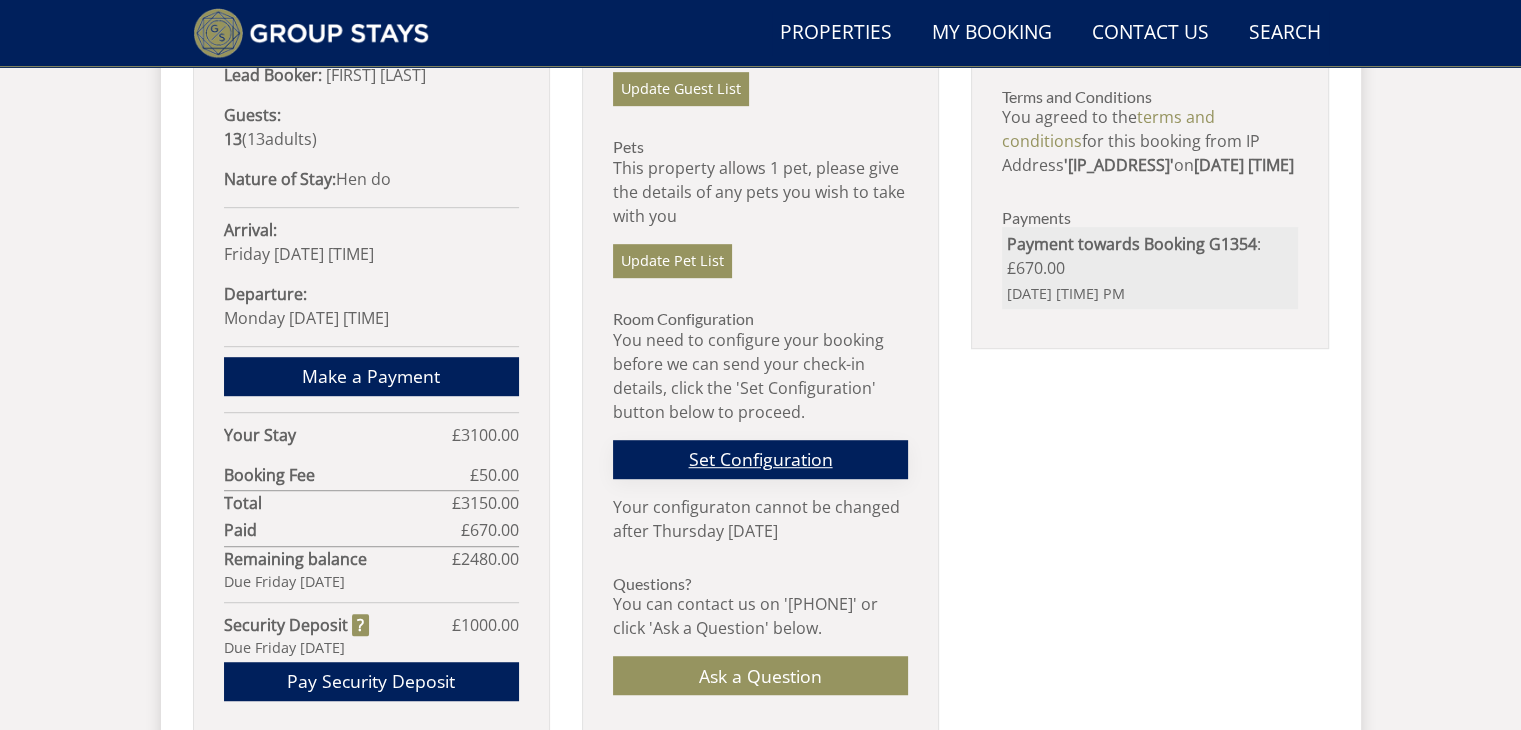 click on "Set Configuration" at bounding box center [760, 459] 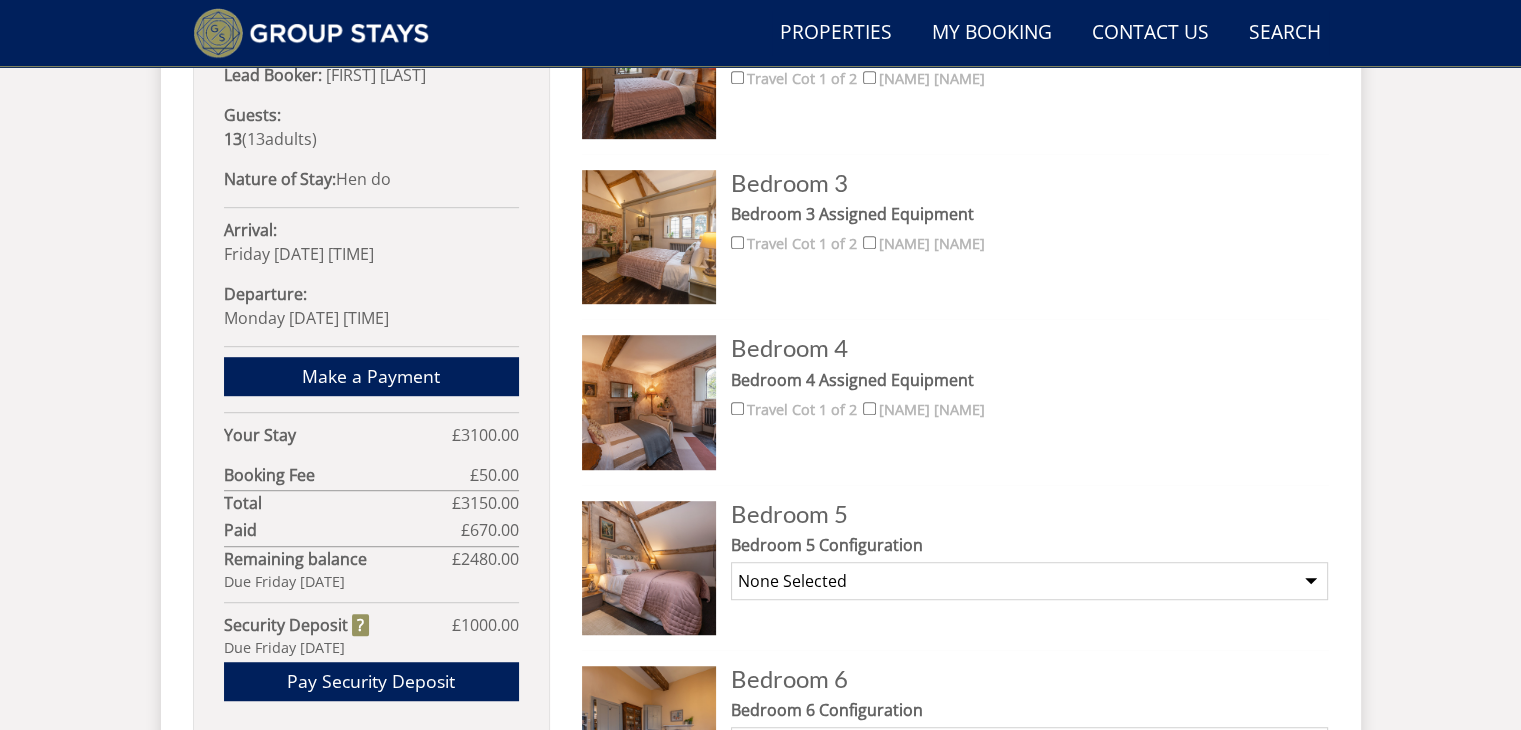 scroll, scrollTop: 1052, scrollLeft: 0, axis: vertical 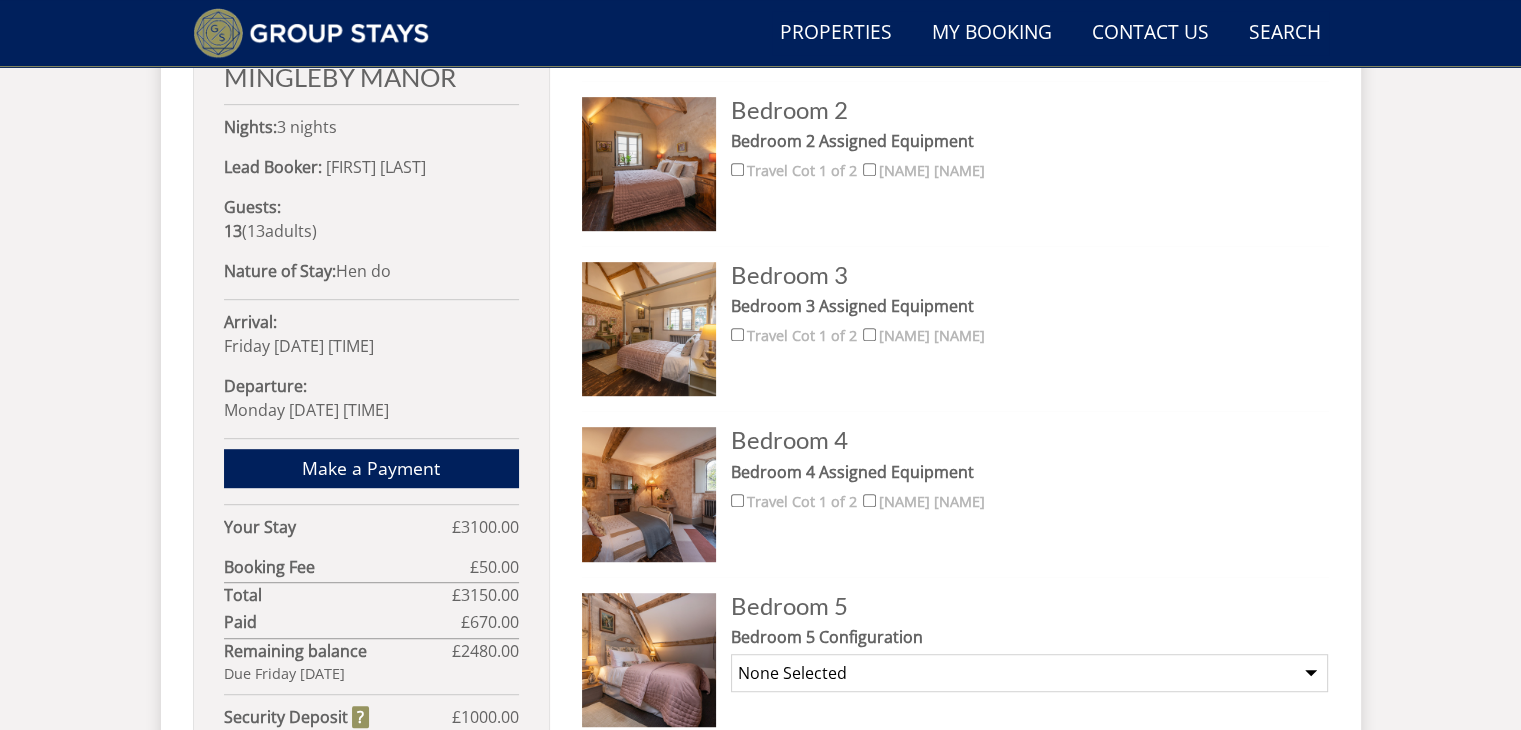 click on "None Selected
King room
Twin room" at bounding box center [1029, 673] 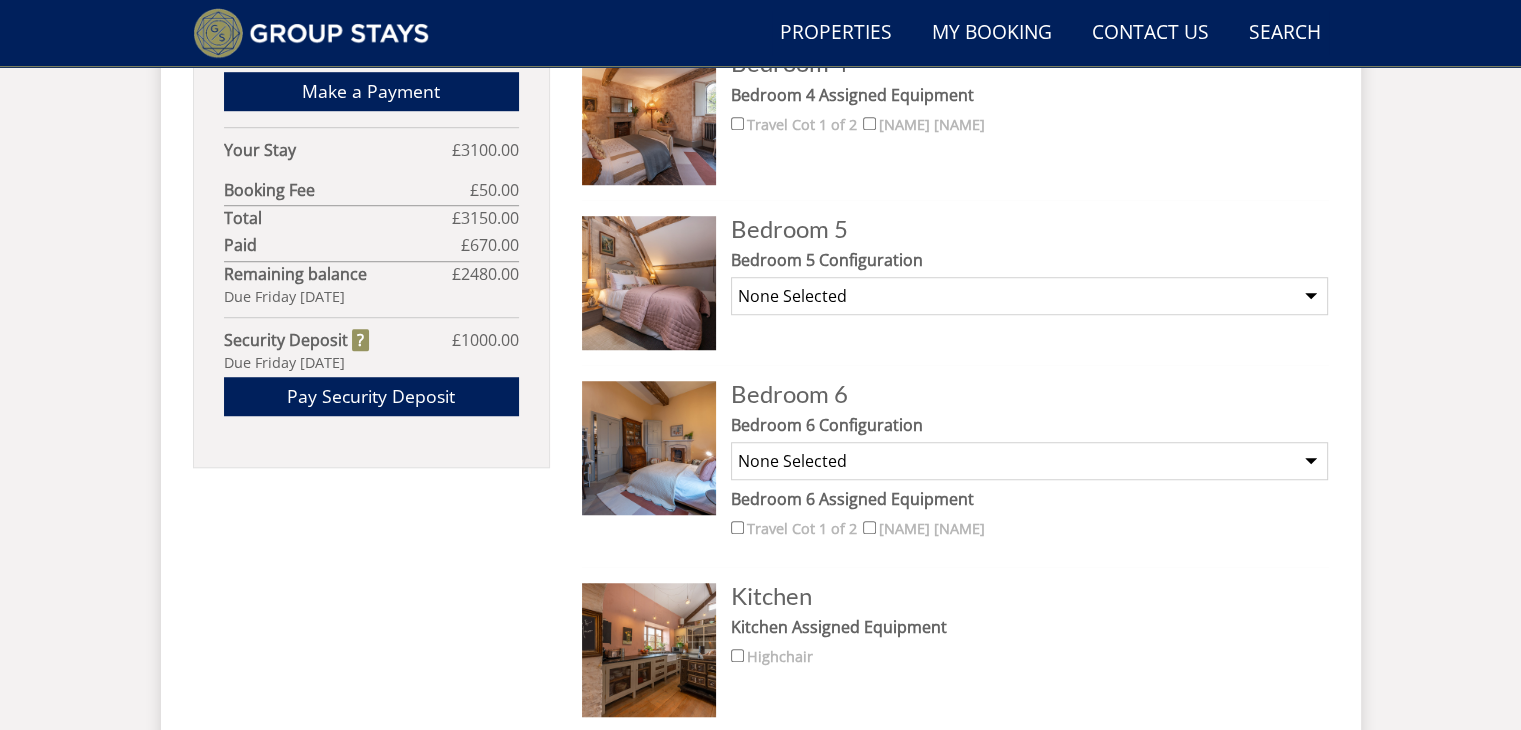 scroll, scrollTop: 1390, scrollLeft: 0, axis: vertical 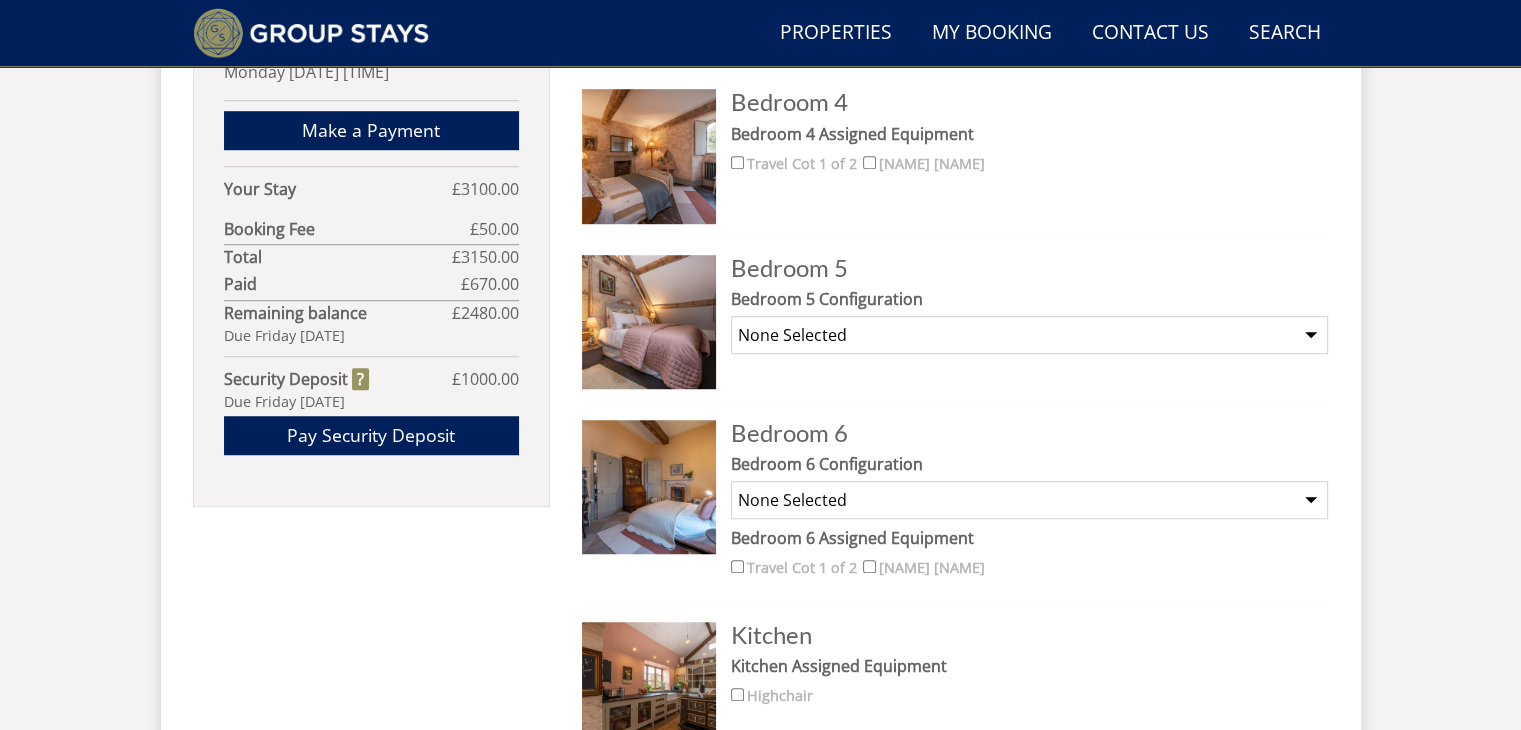 click on "None Selected
Super king room
Twin room" at bounding box center [1029, 500] 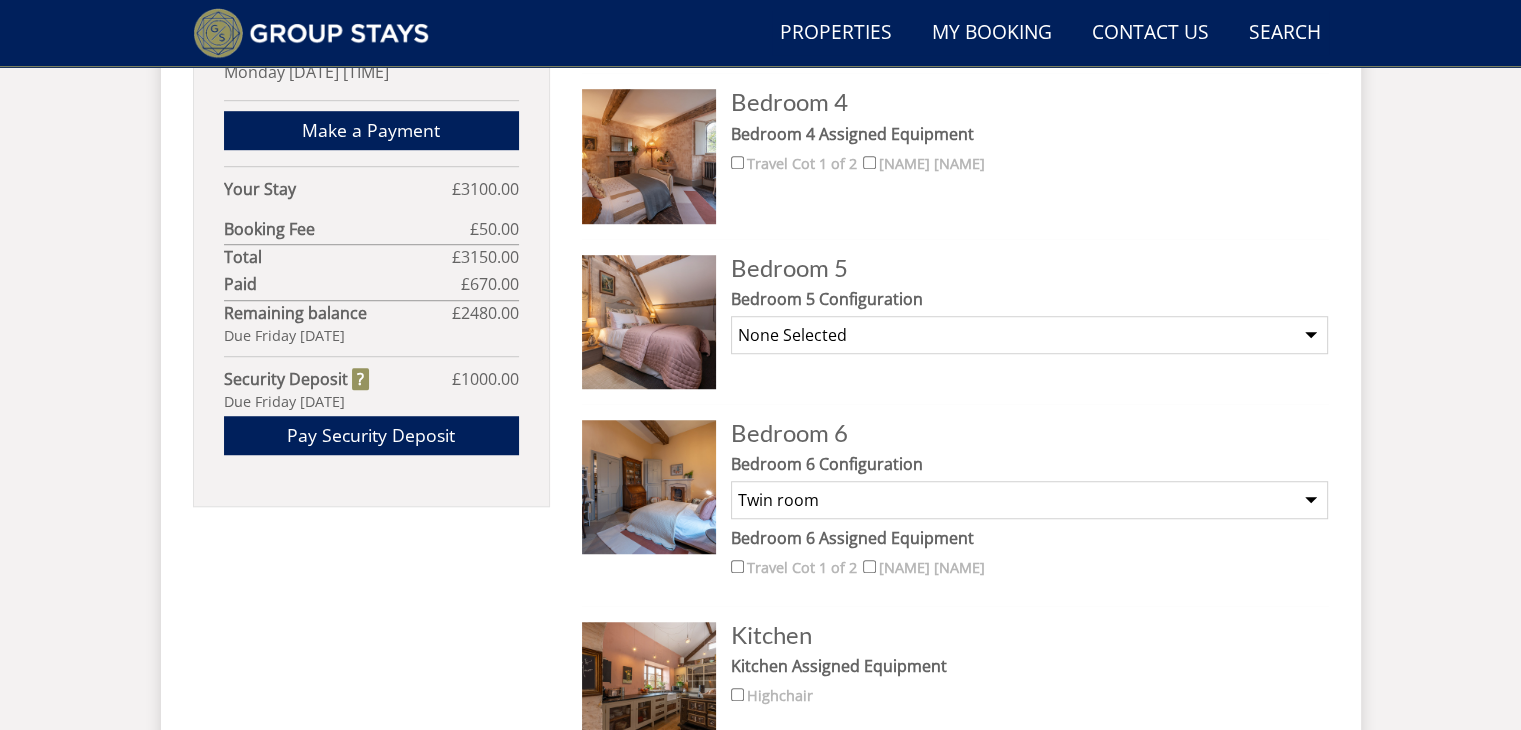 click on "None Selected
King room
Twin room" at bounding box center (1029, 335) 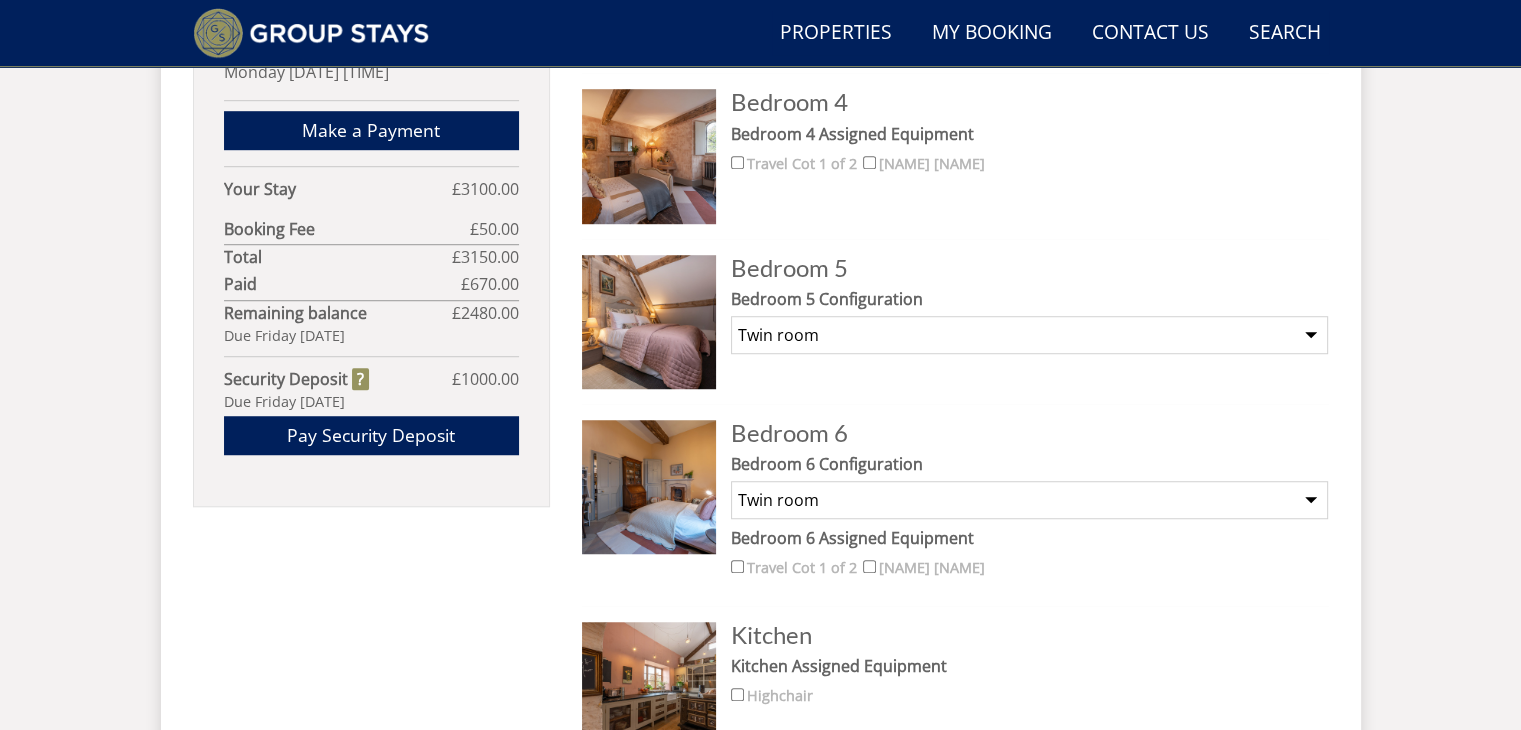 click on "Bedroom 6" at bounding box center [1029, 433] 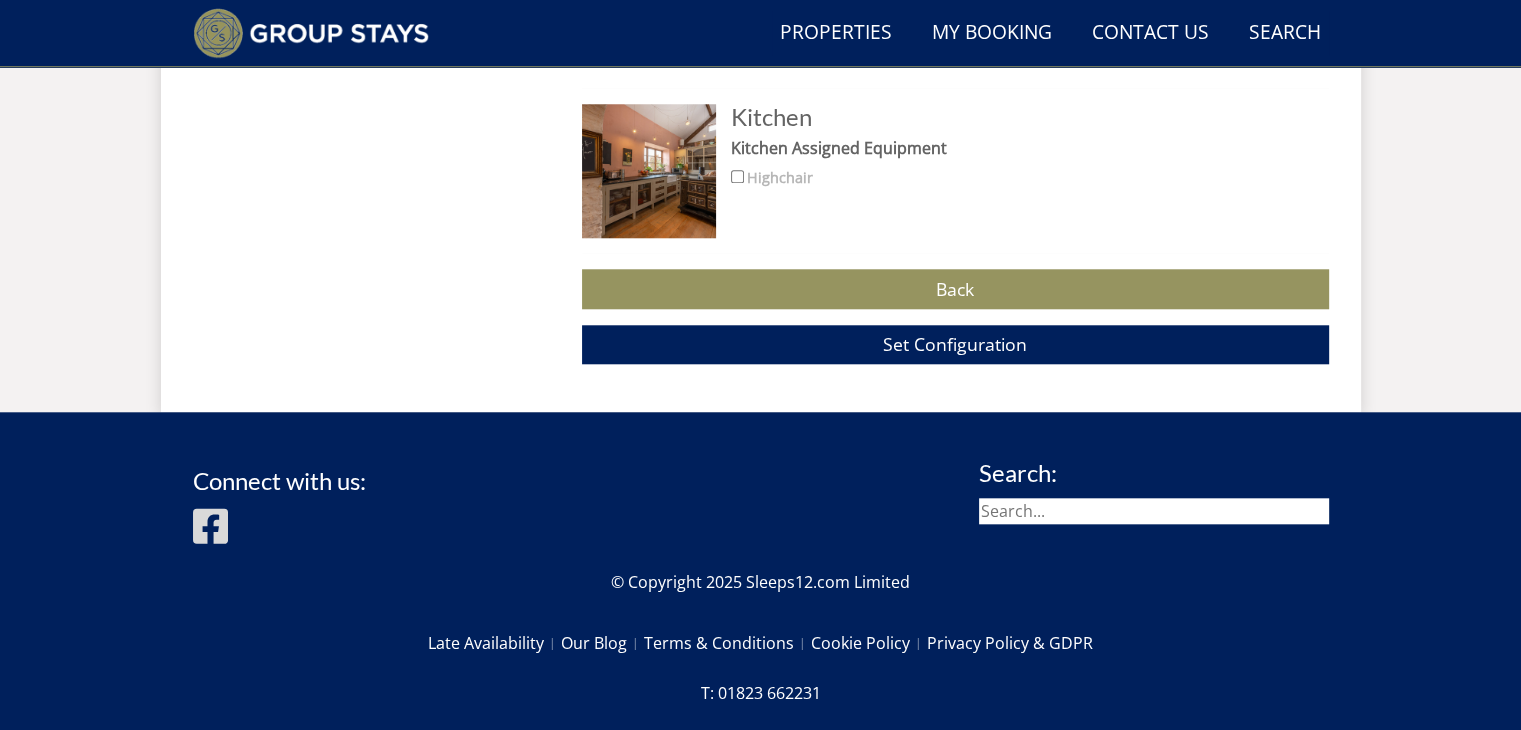 scroll, scrollTop: 1905, scrollLeft: 0, axis: vertical 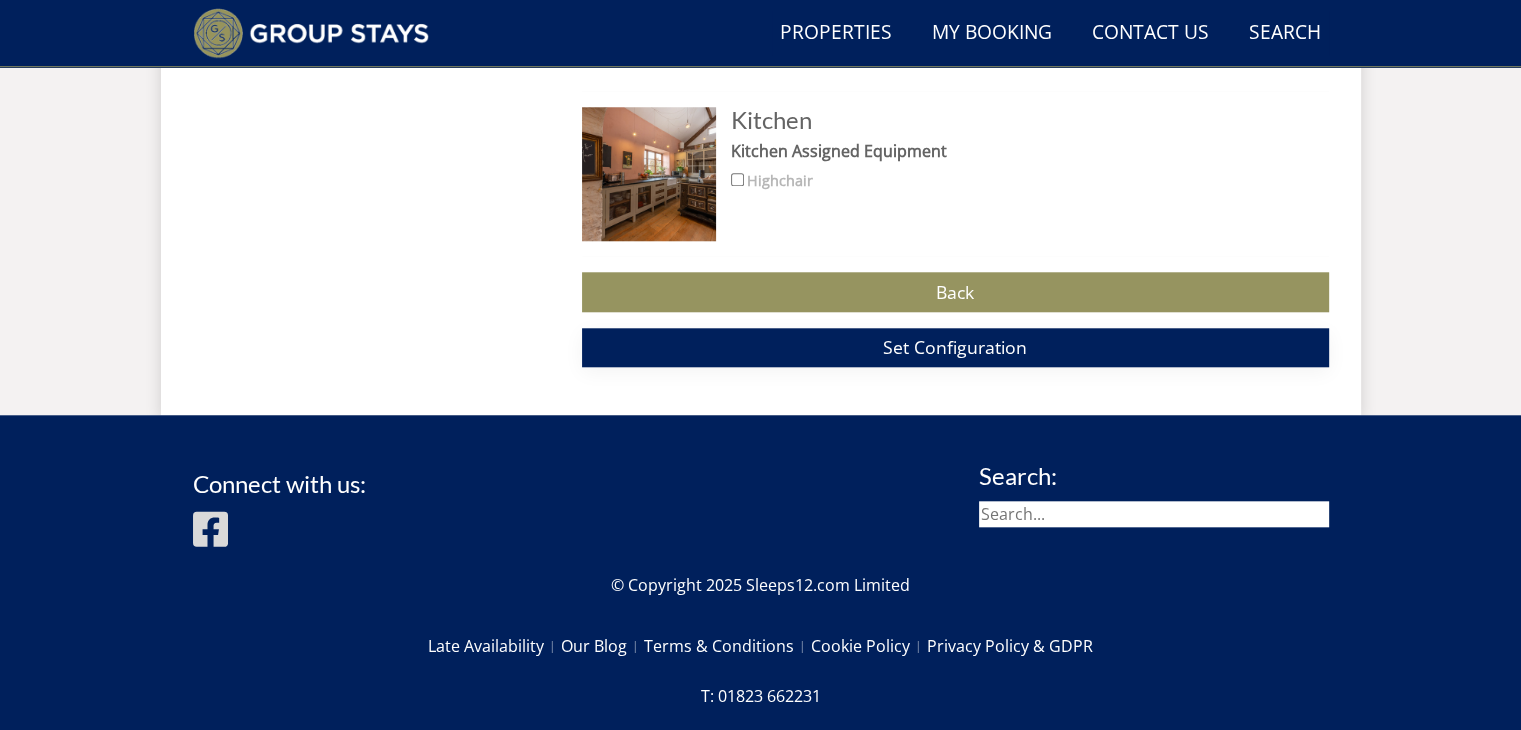 click on "Set Configuration" at bounding box center [955, 347] 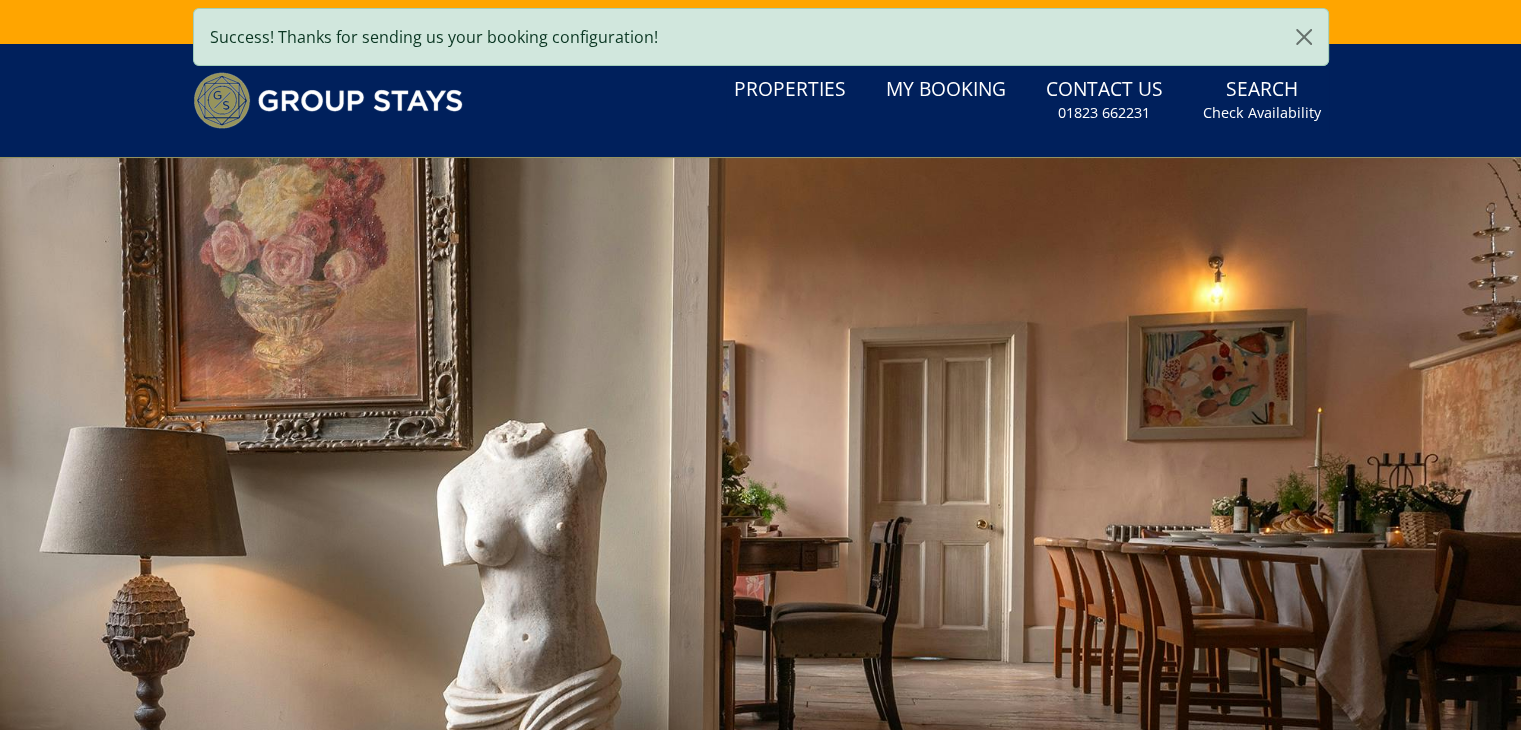 scroll, scrollTop: 3, scrollLeft: 0, axis: vertical 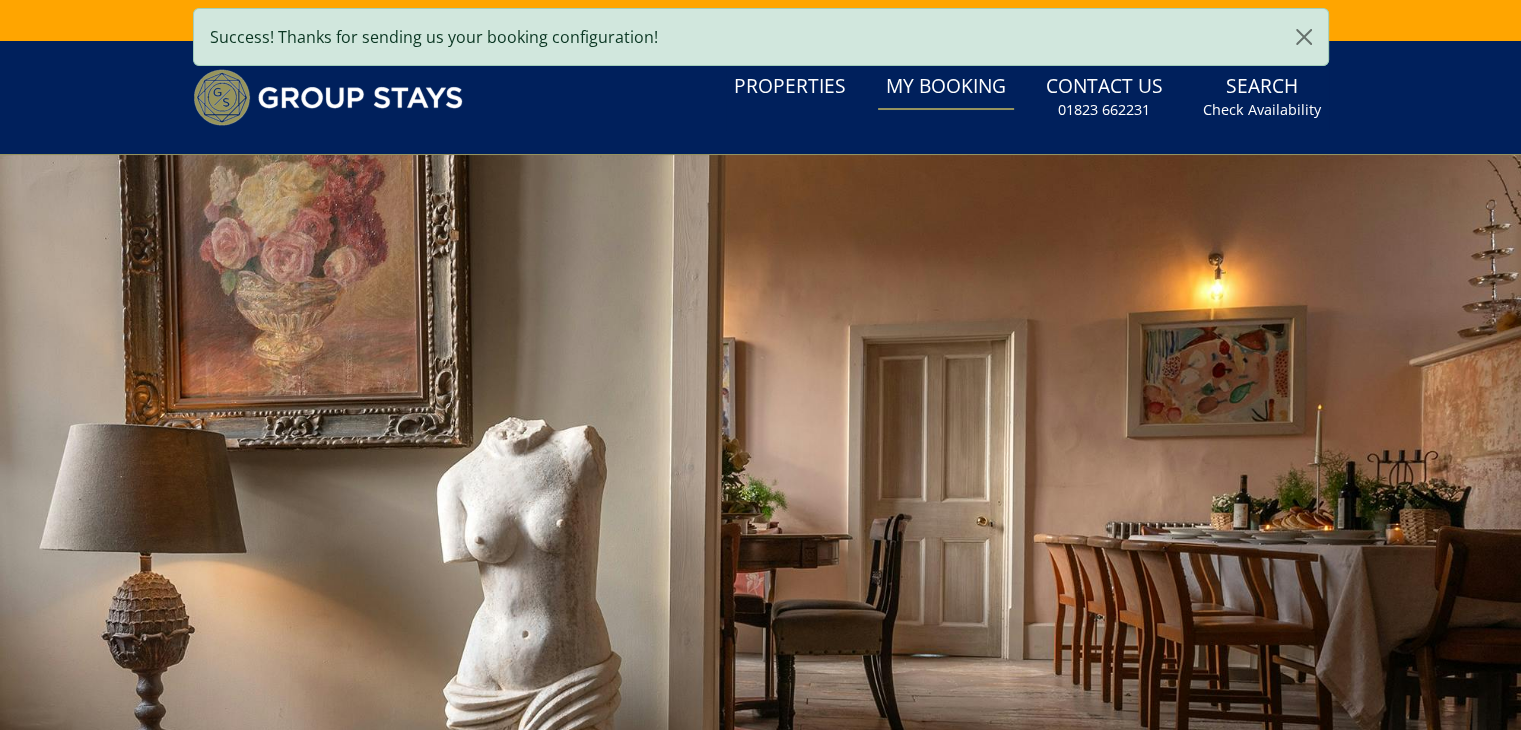click on "My Booking" at bounding box center [946, 87] 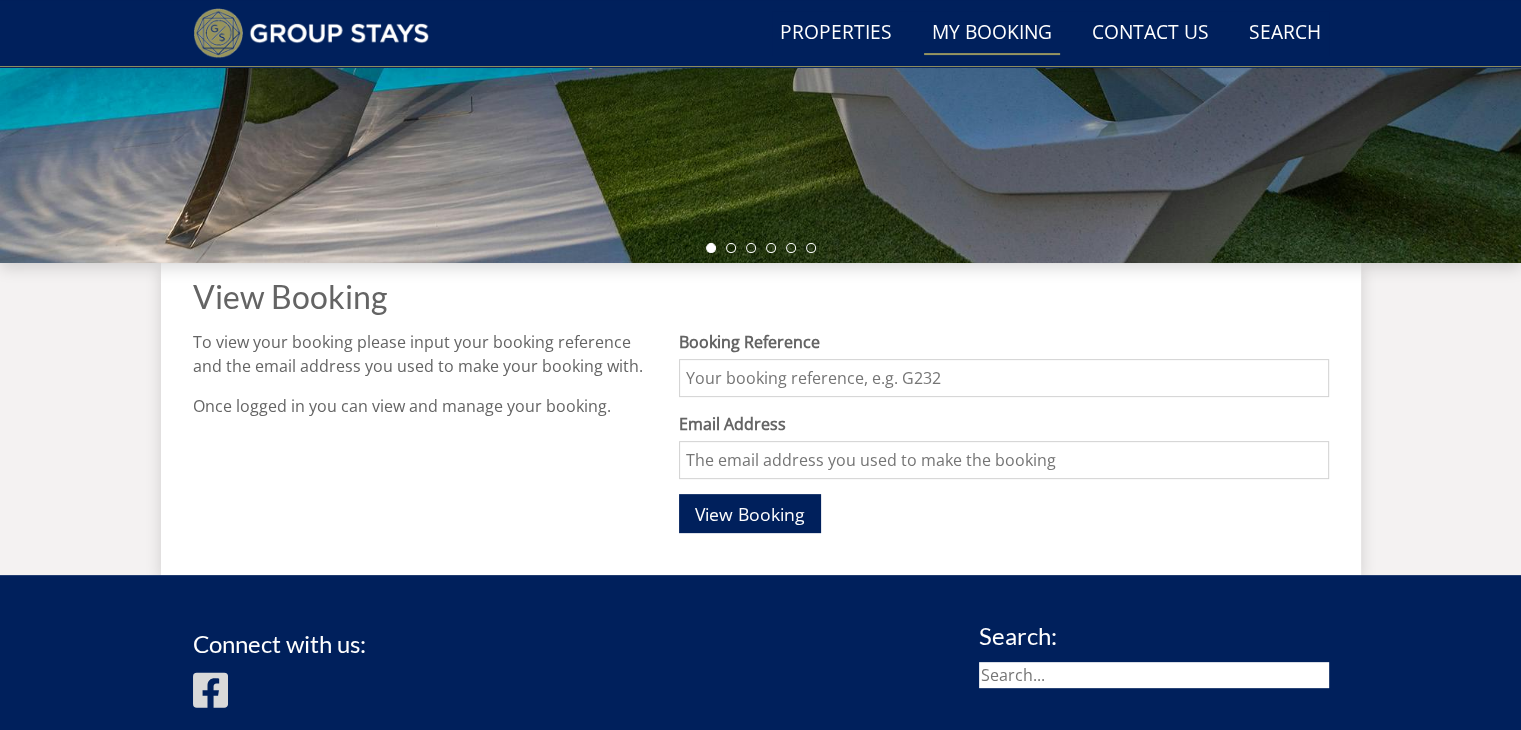 scroll, scrollTop: 547, scrollLeft: 0, axis: vertical 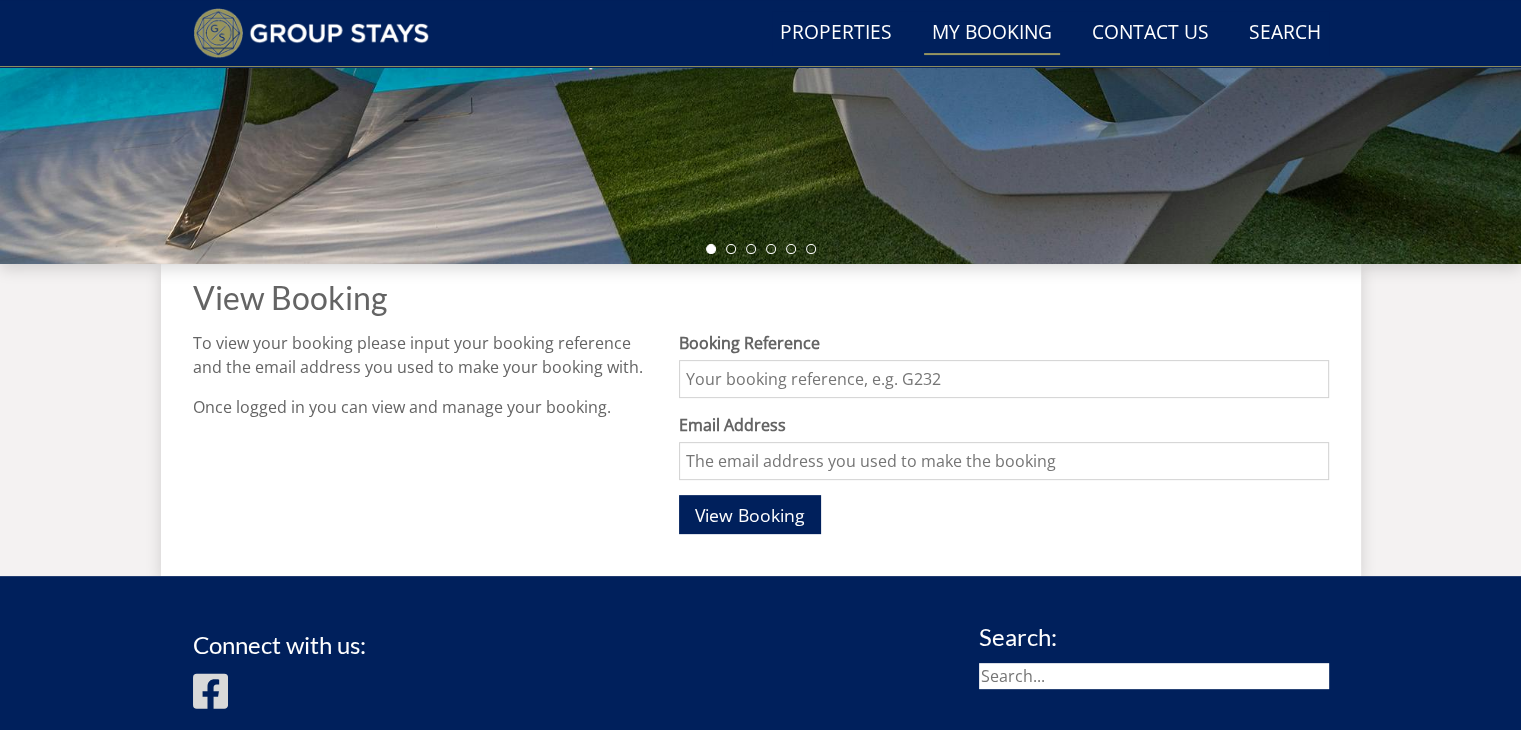 click on "Booking Reference" at bounding box center [1003, 379] 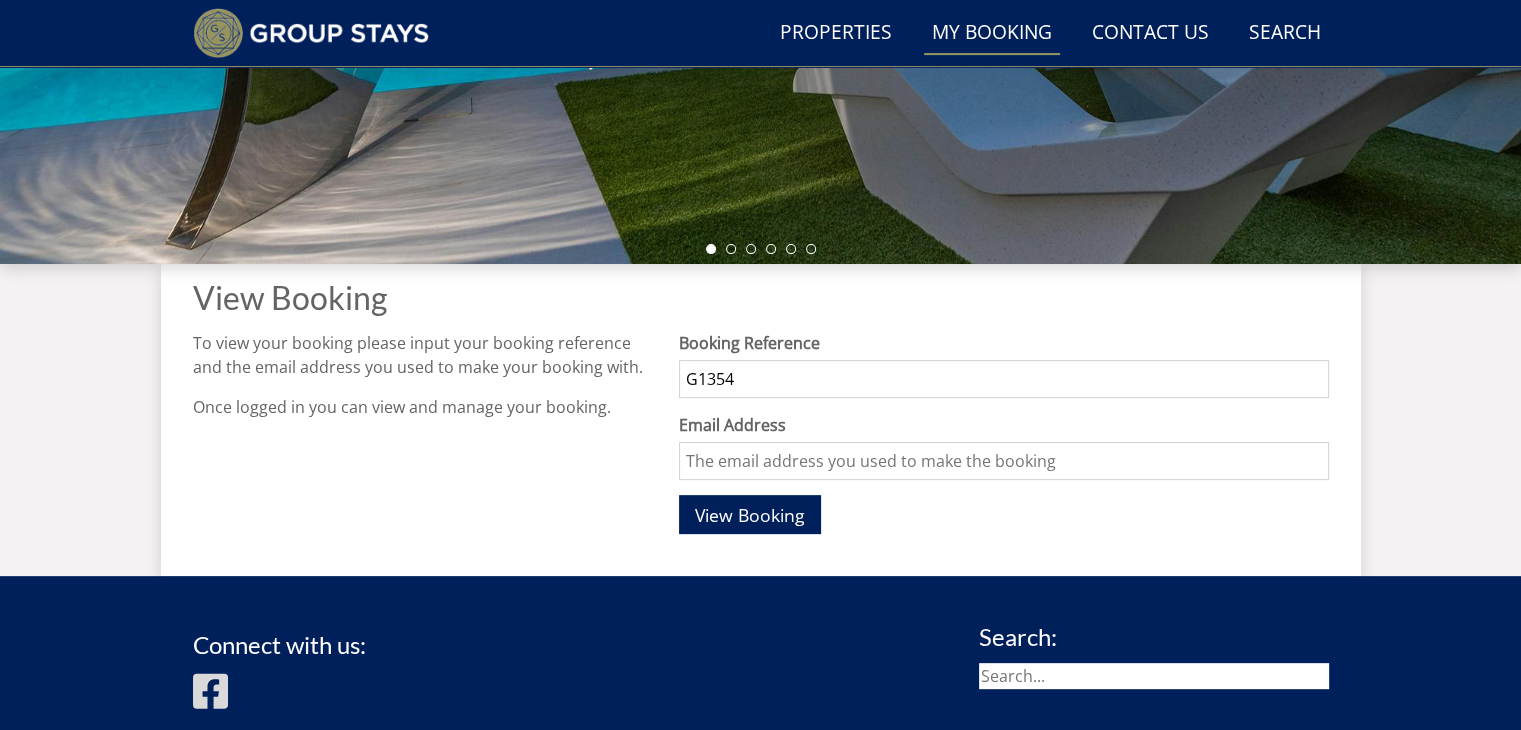 click on "Email Address" at bounding box center [1003, 461] 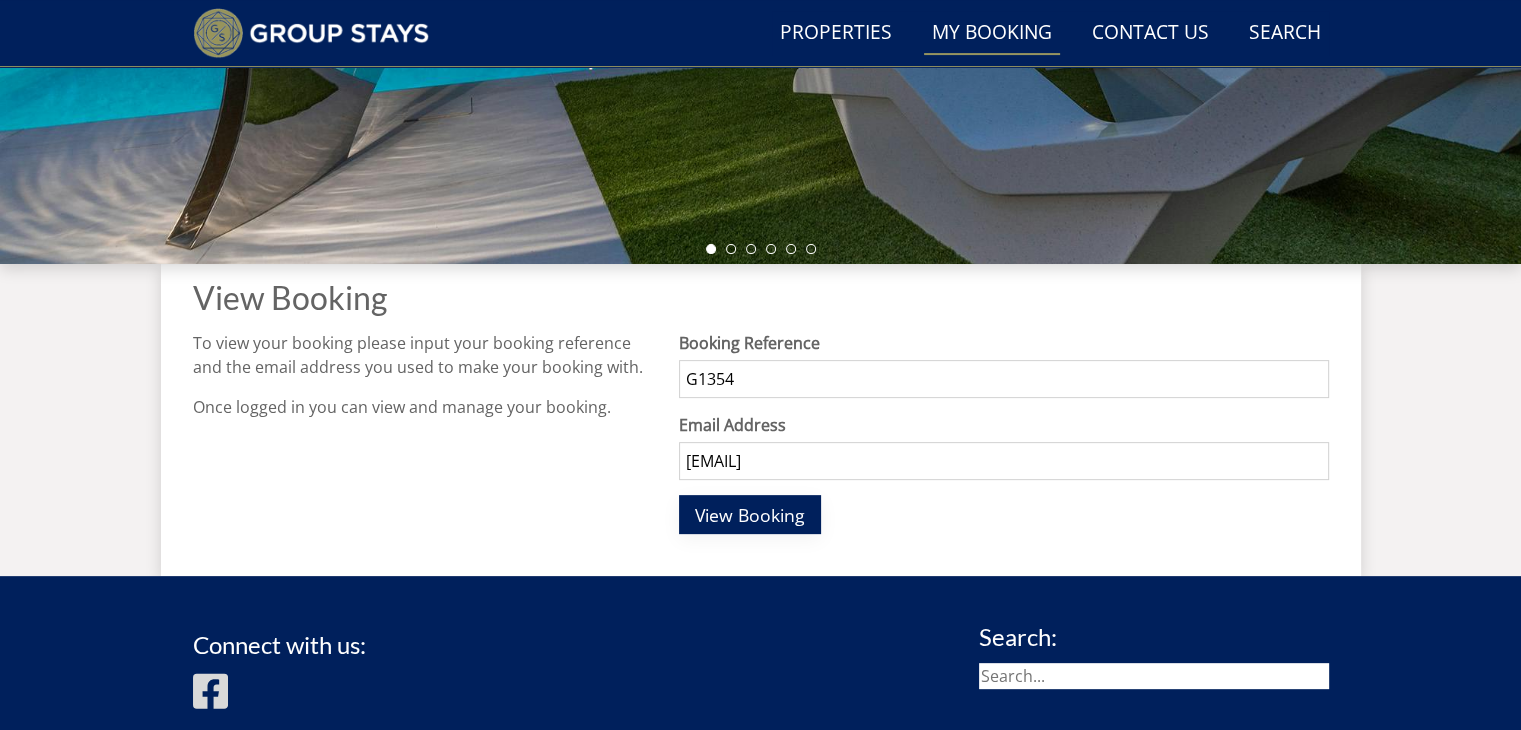 click on "View Booking" at bounding box center (750, 515) 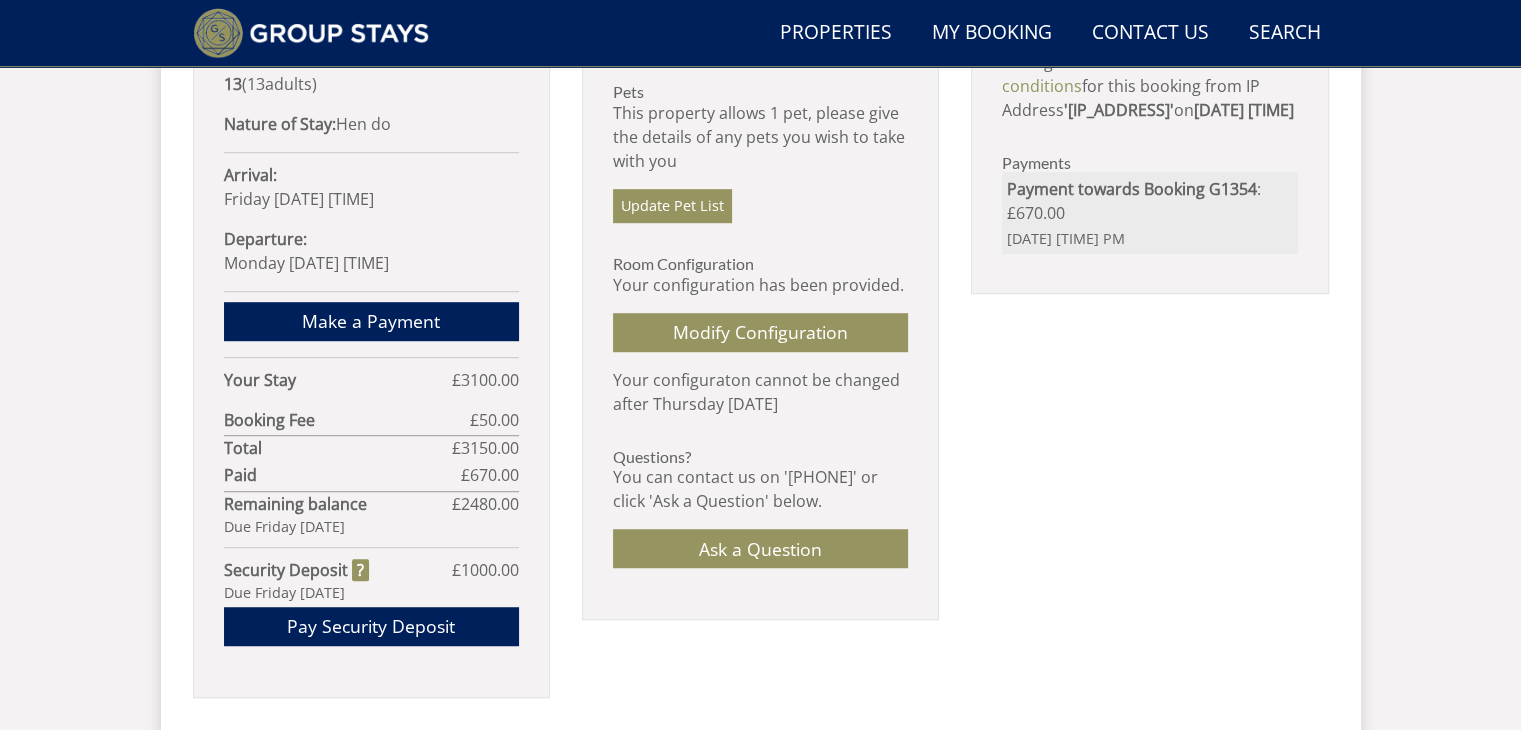 scroll, scrollTop: 1198, scrollLeft: 0, axis: vertical 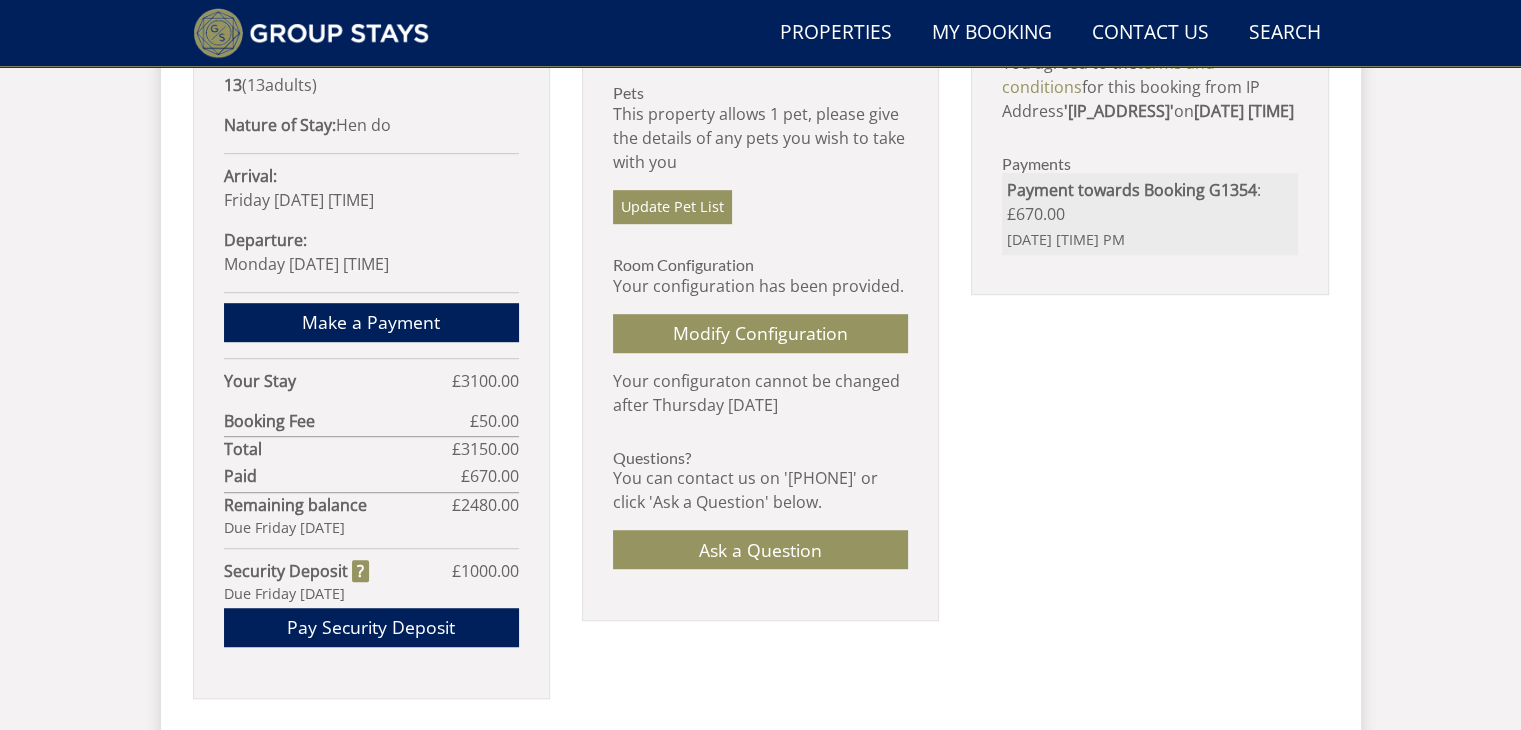 click on "Due Friday [DATE]" at bounding box center [371, 528] 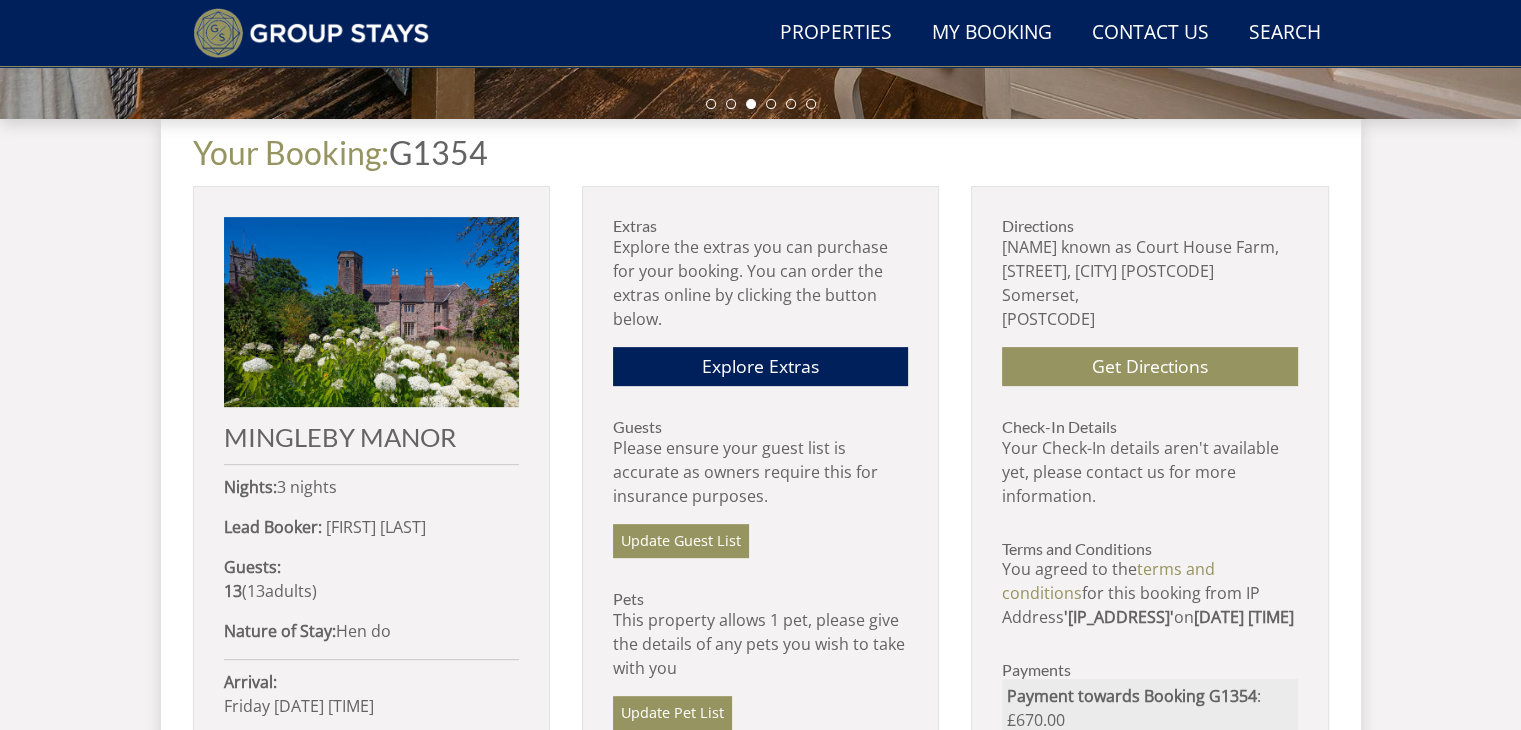 scroll, scrollTop: 688, scrollLeft: 0, axis: vertical 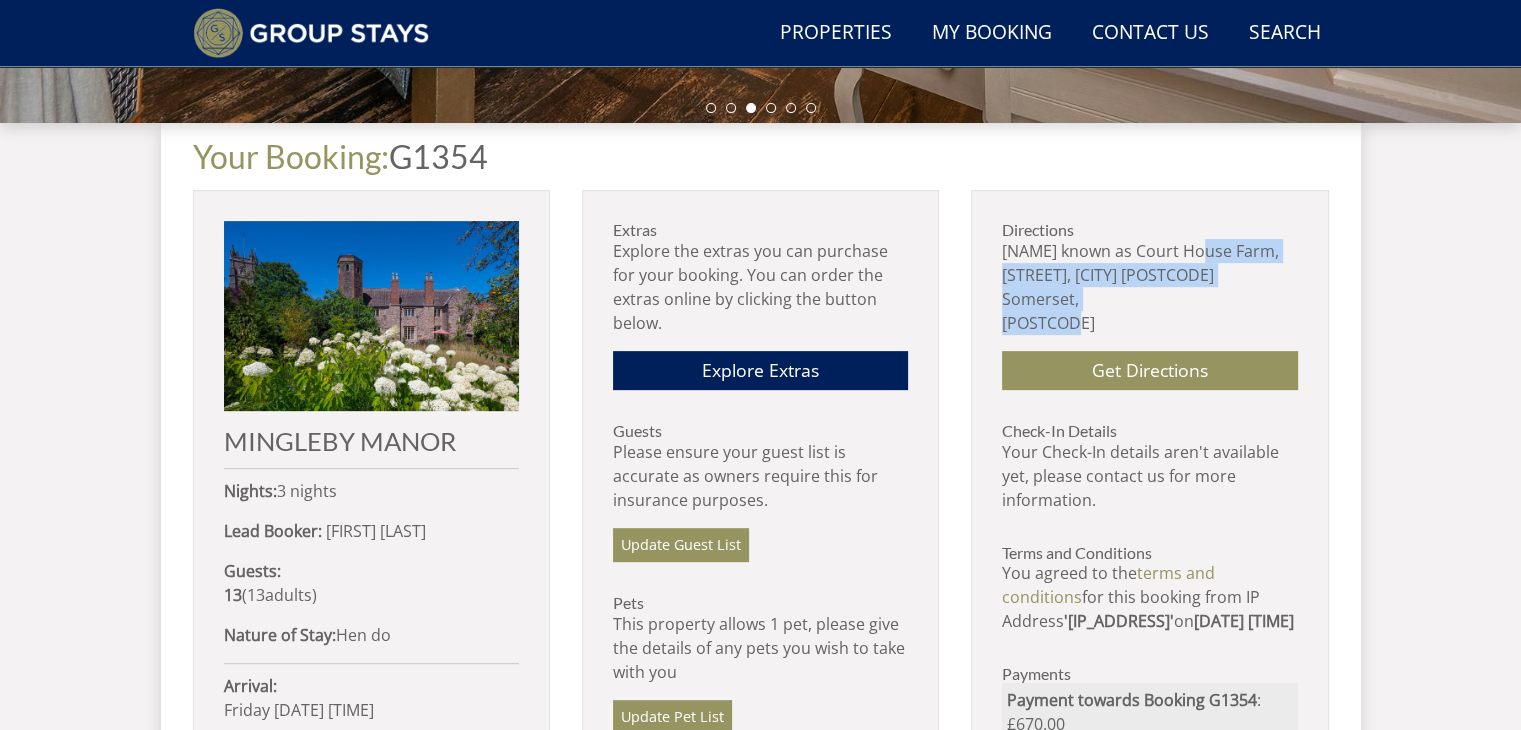 drag, startPoint x: 1204, startPoint y: 246, endPoint x: 1112, endPoint y: 345, distance: 135.14807 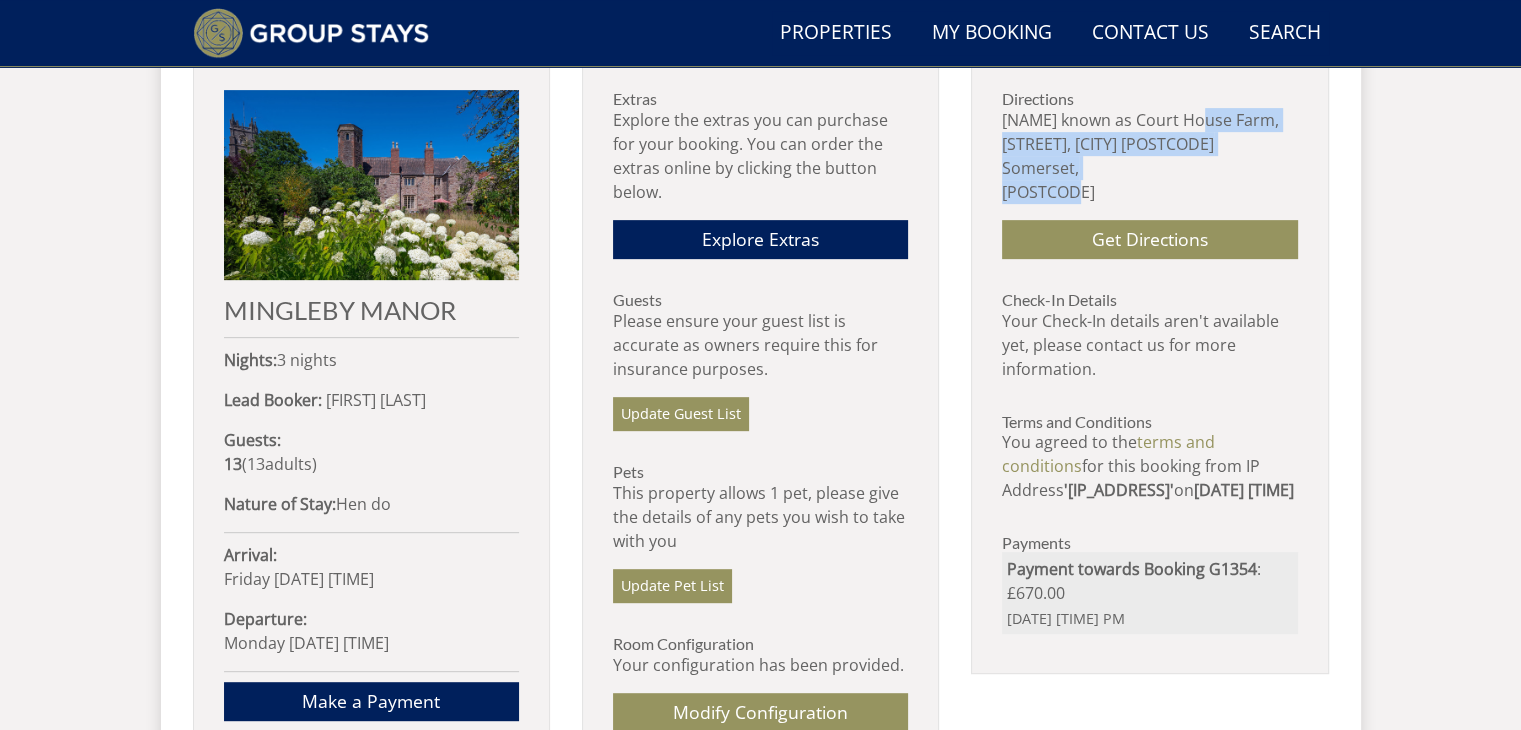 scroll, scrollTop: 836, scrollLeft: 0, axis: vertical 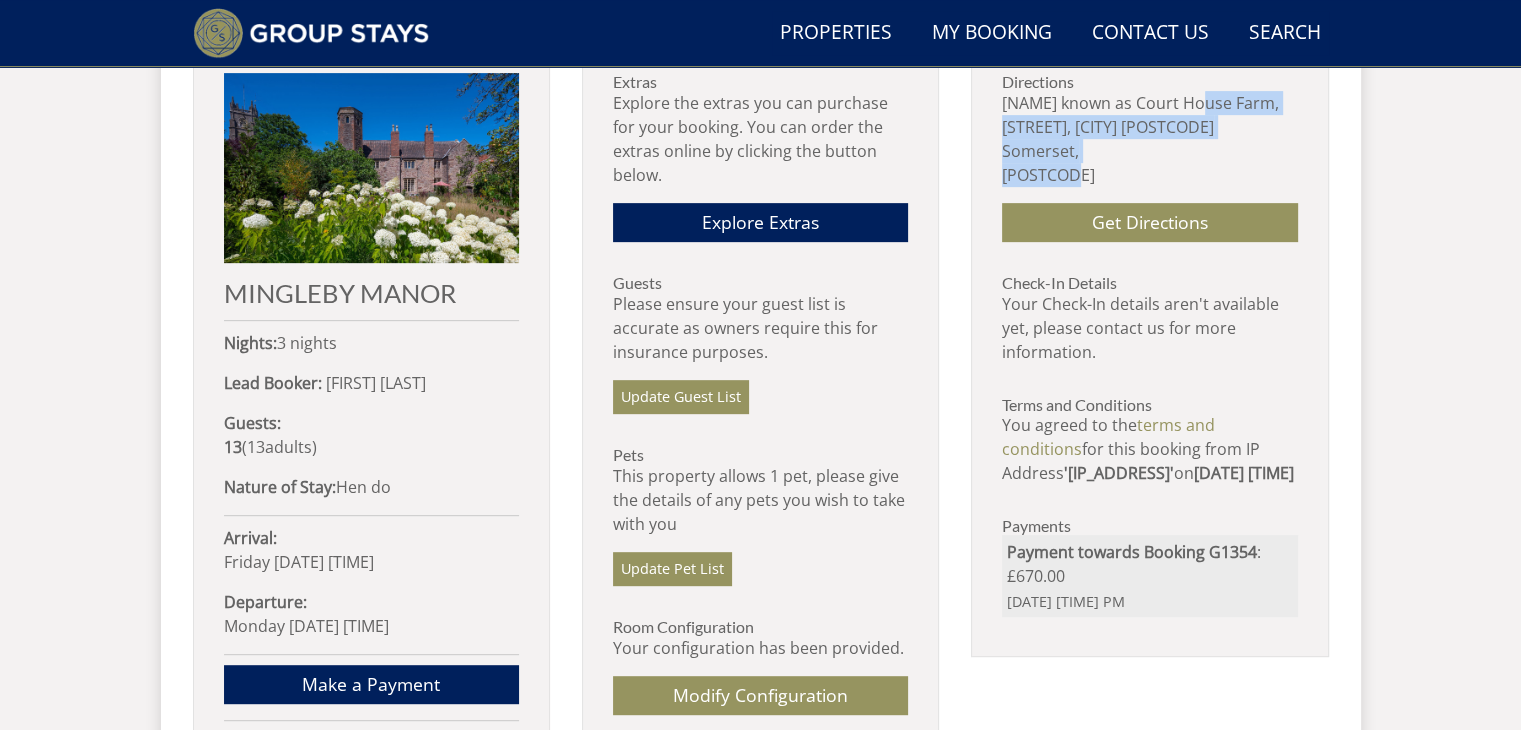 drag, startPoint x: 228, startPoint y: 624, endPoint x: 424, endPoint y: 624, distance: 196 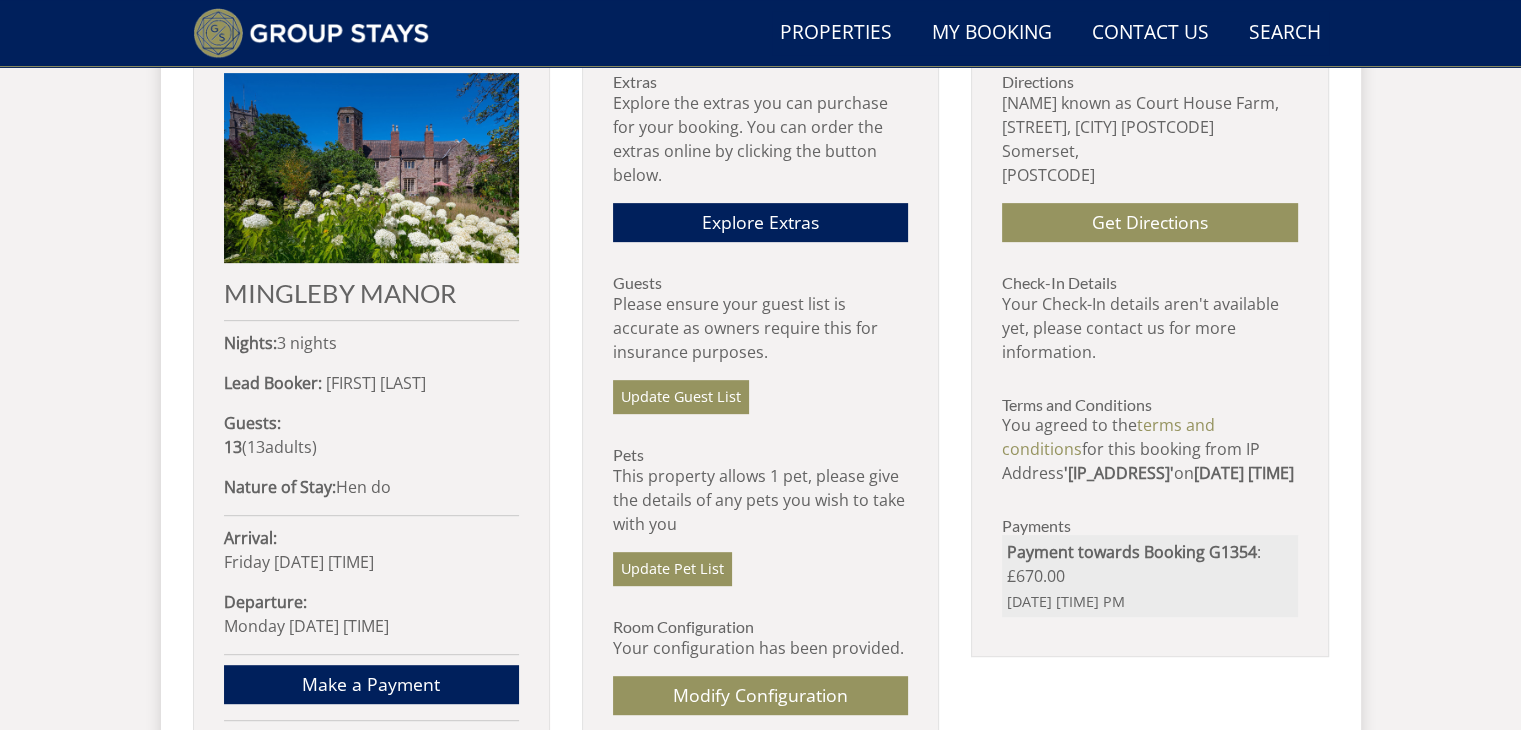 click on "Guests
Please ensure your guest list is accurate as owners require this for insurance purposes.
Update Guest List" at bounding box center [760, 344] 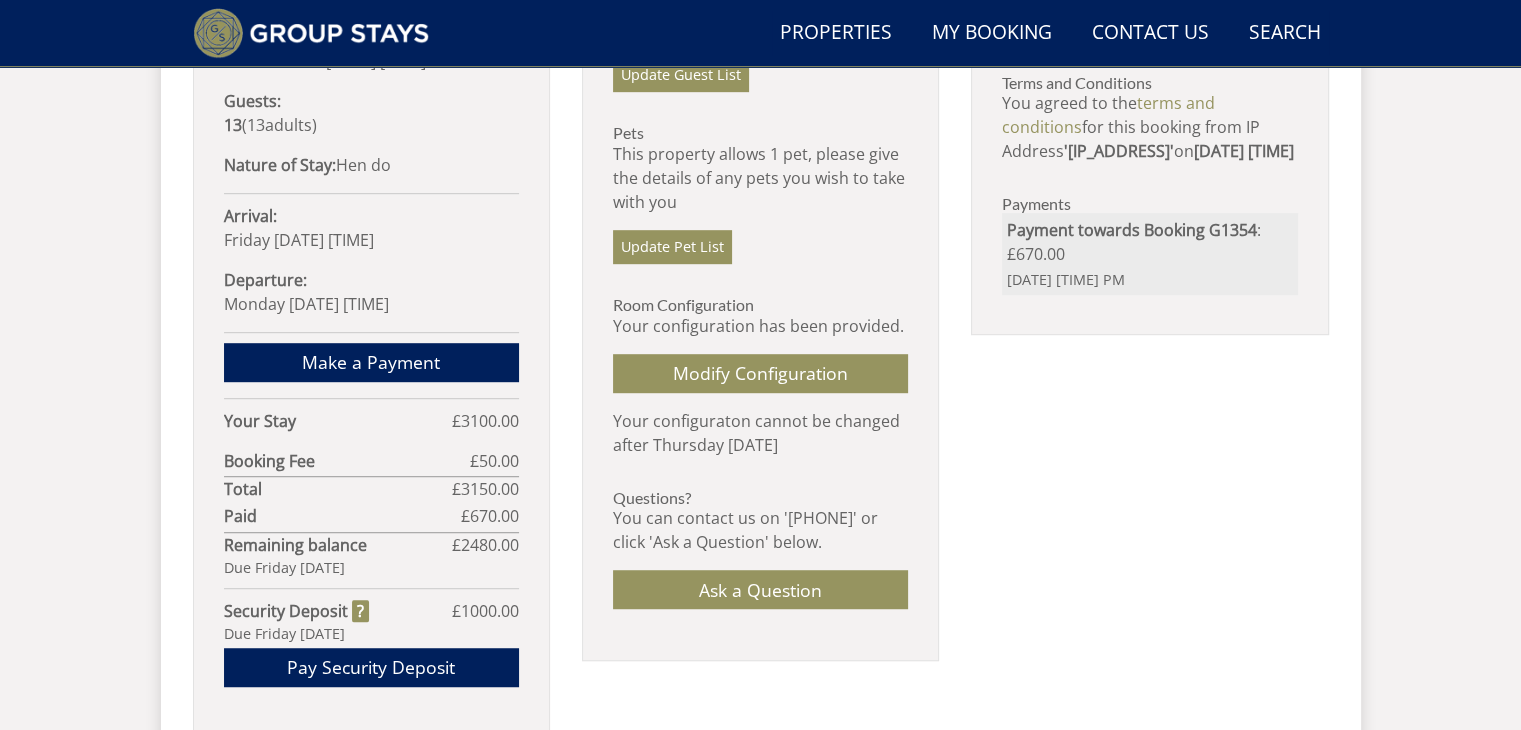 scroll, scrollTop: 1160, scrollLeft: 0, axis: vertical 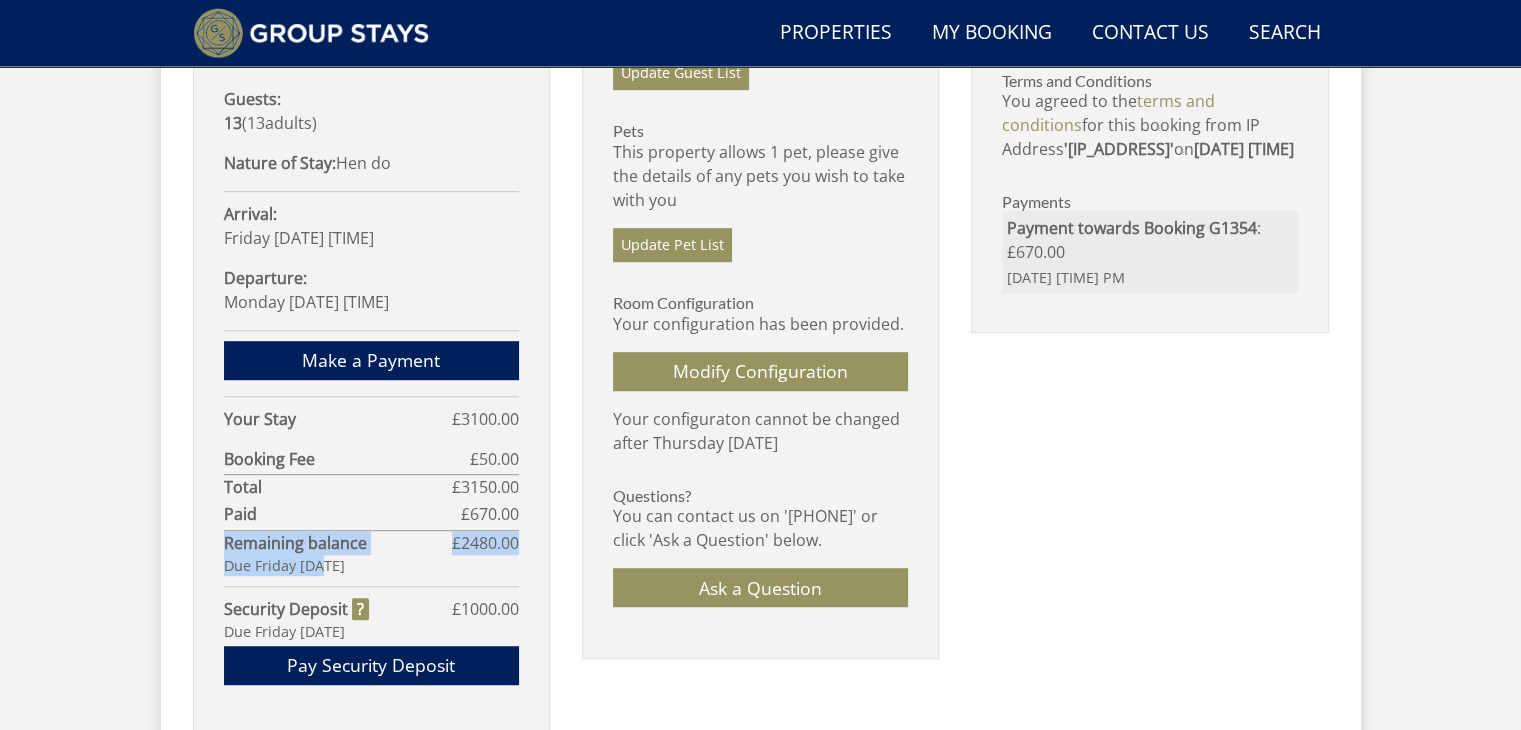 drag, startPoint x: 224, startPoint y: 541, endPoint x: 337, endPoint y: 570, distance: 116.6619 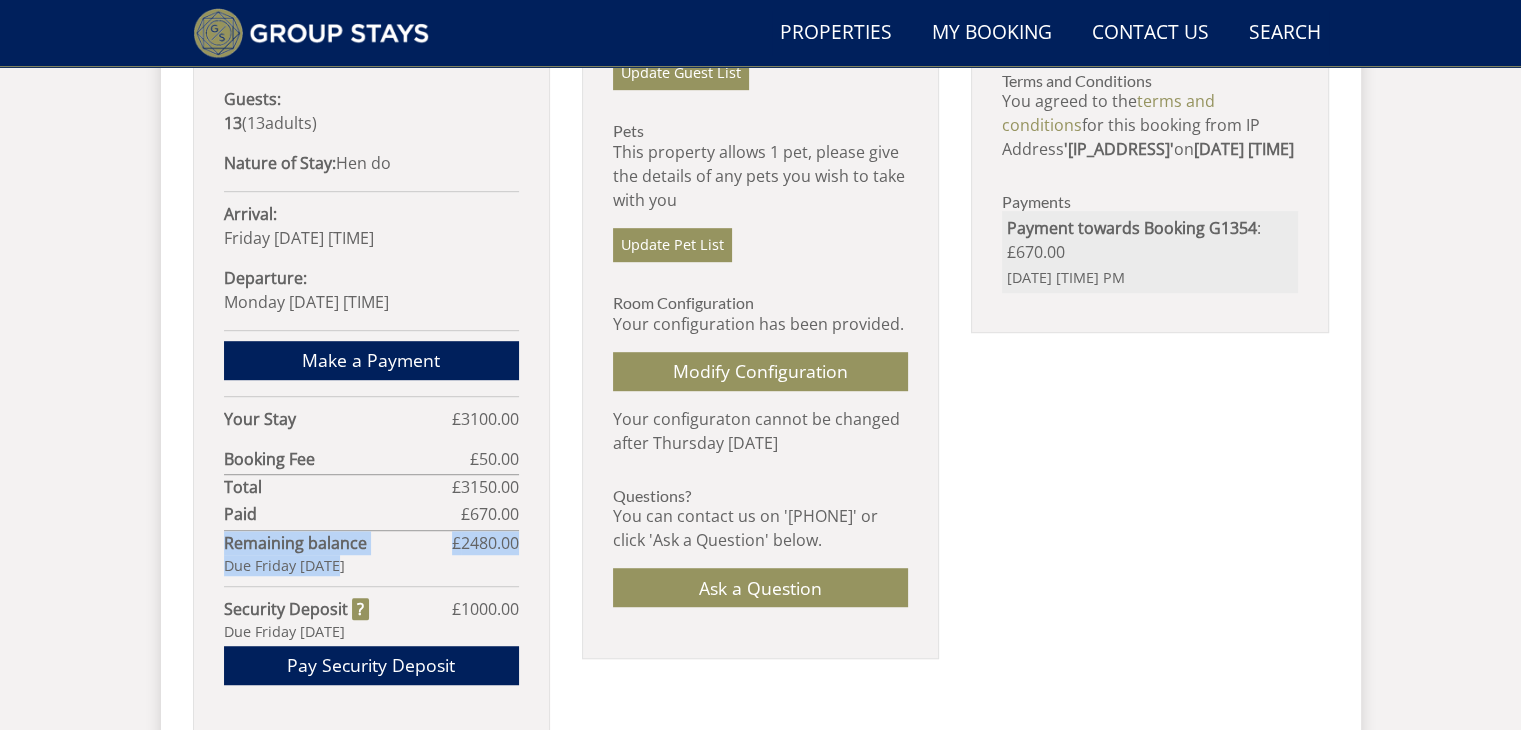 click on "Remaining balance £ 2480.00 Due Friday [DATE]" at bounding box center (371, 553) 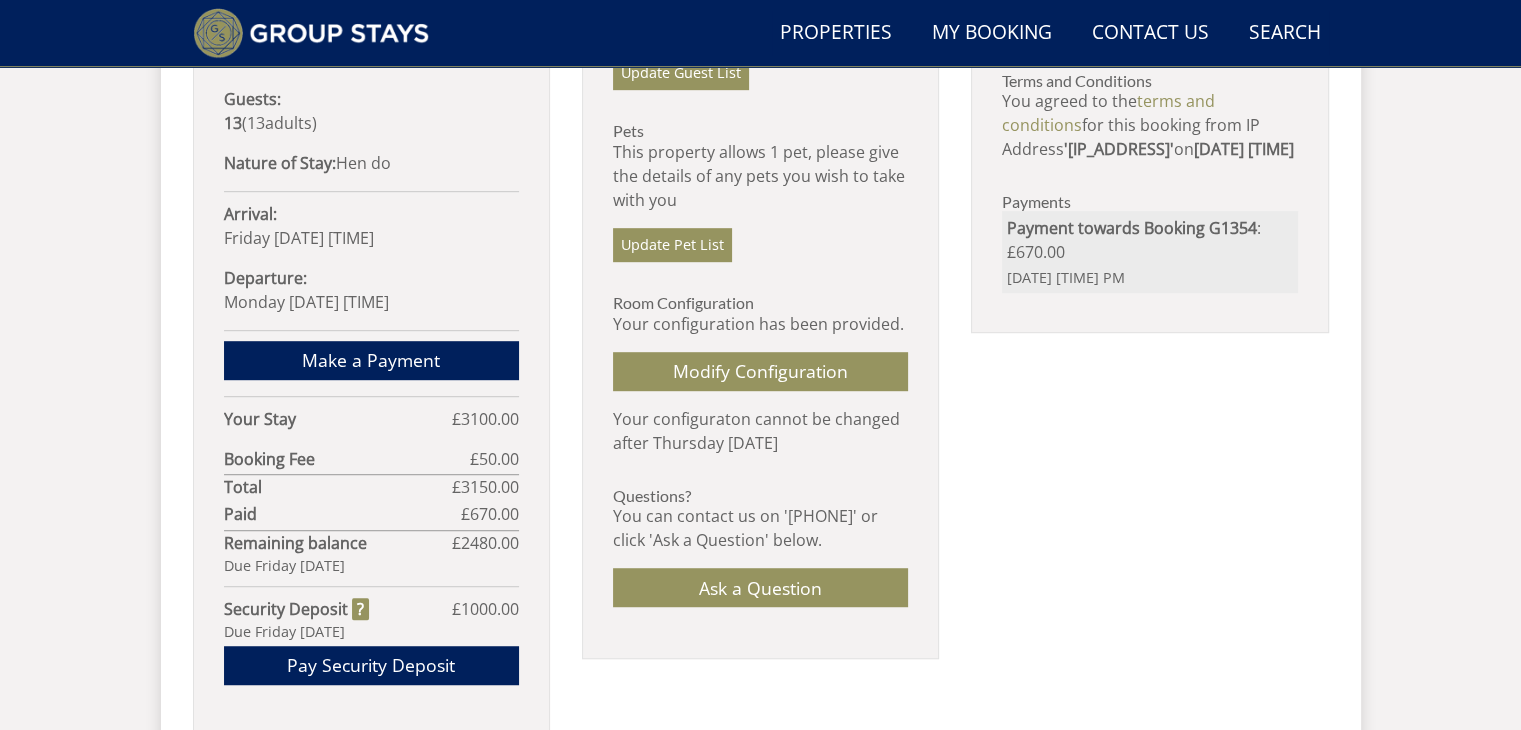 click on "Due Friday [DATE]" at bounding box center (371, 566) 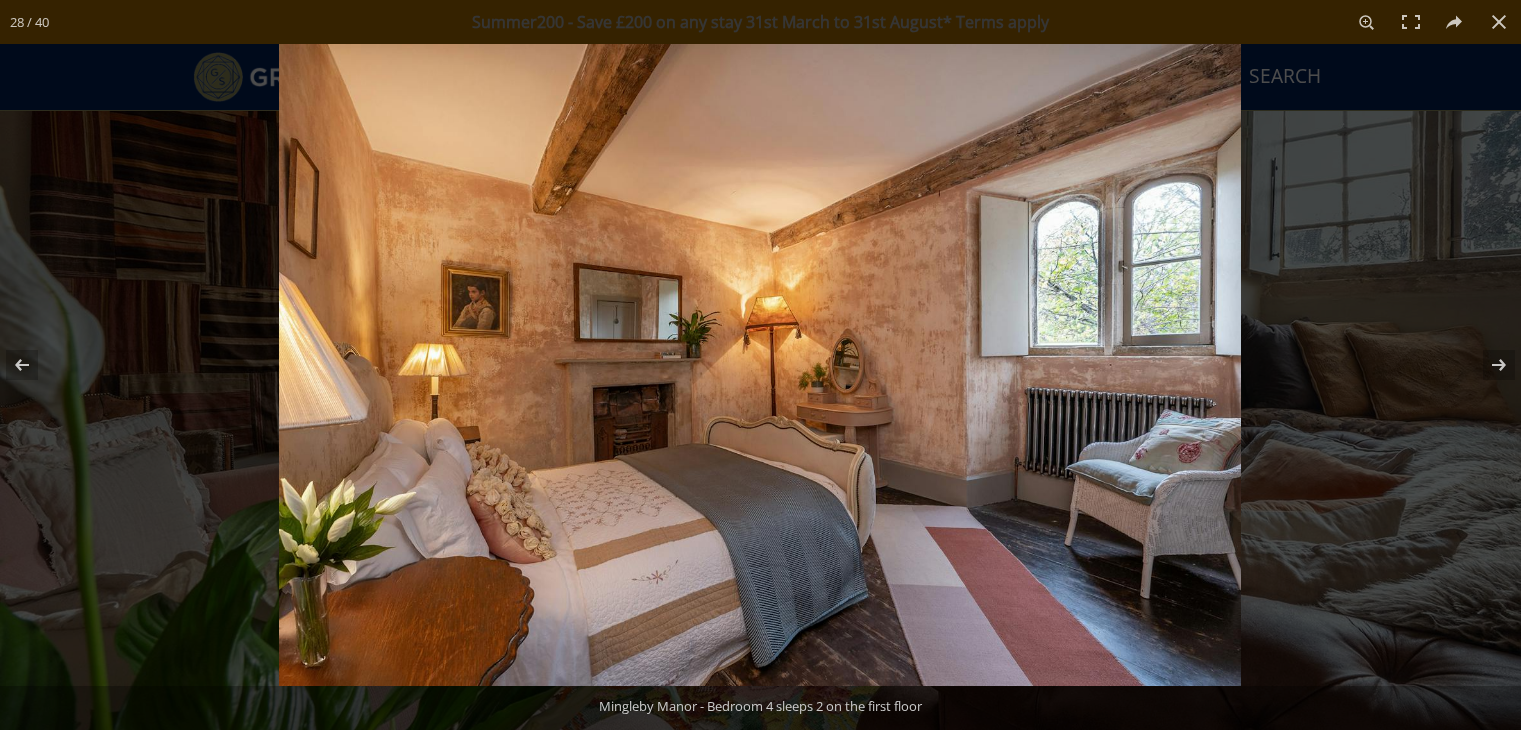 scroll, scrollTop: 870, scrollLeft: 0, axis: vertical 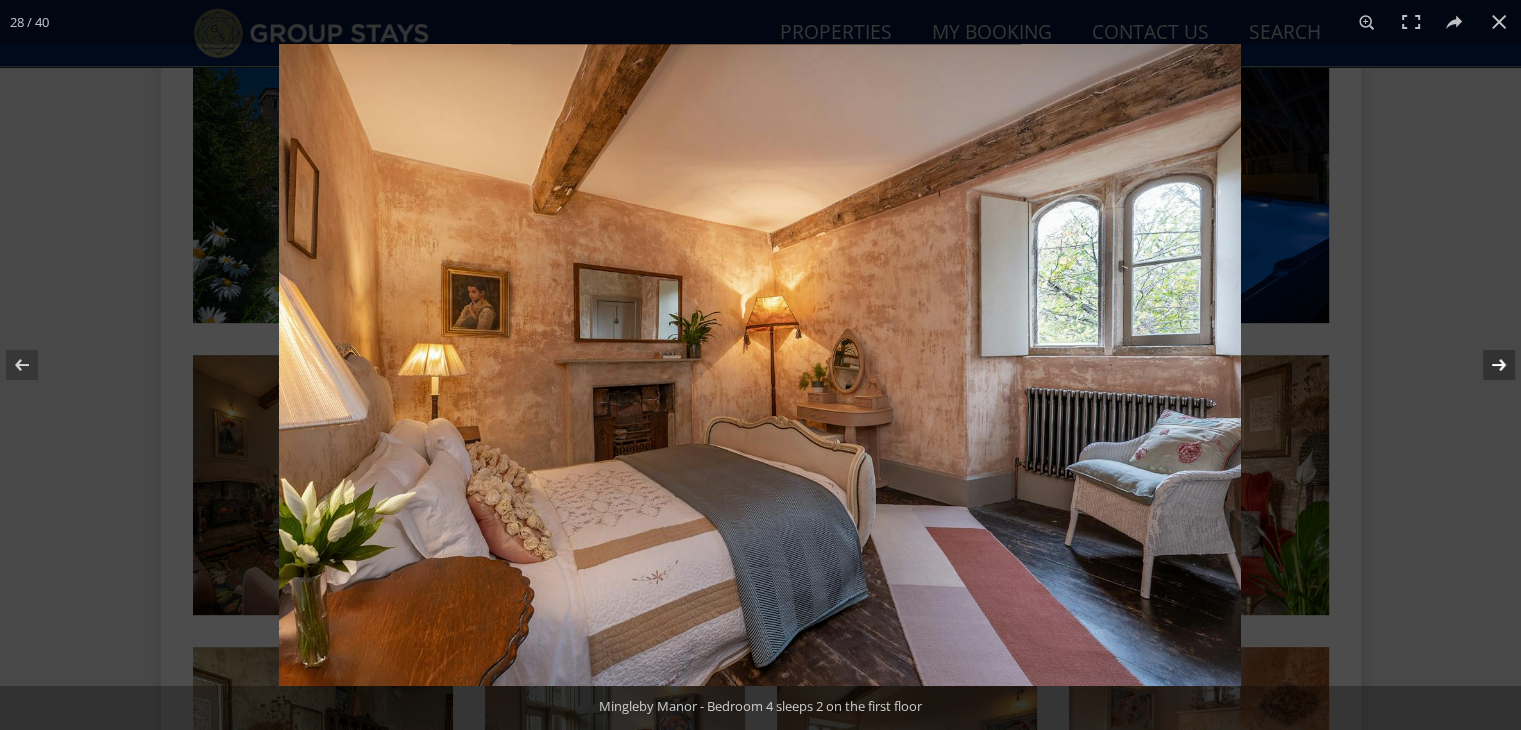 click at bounding box center [1486, 365] 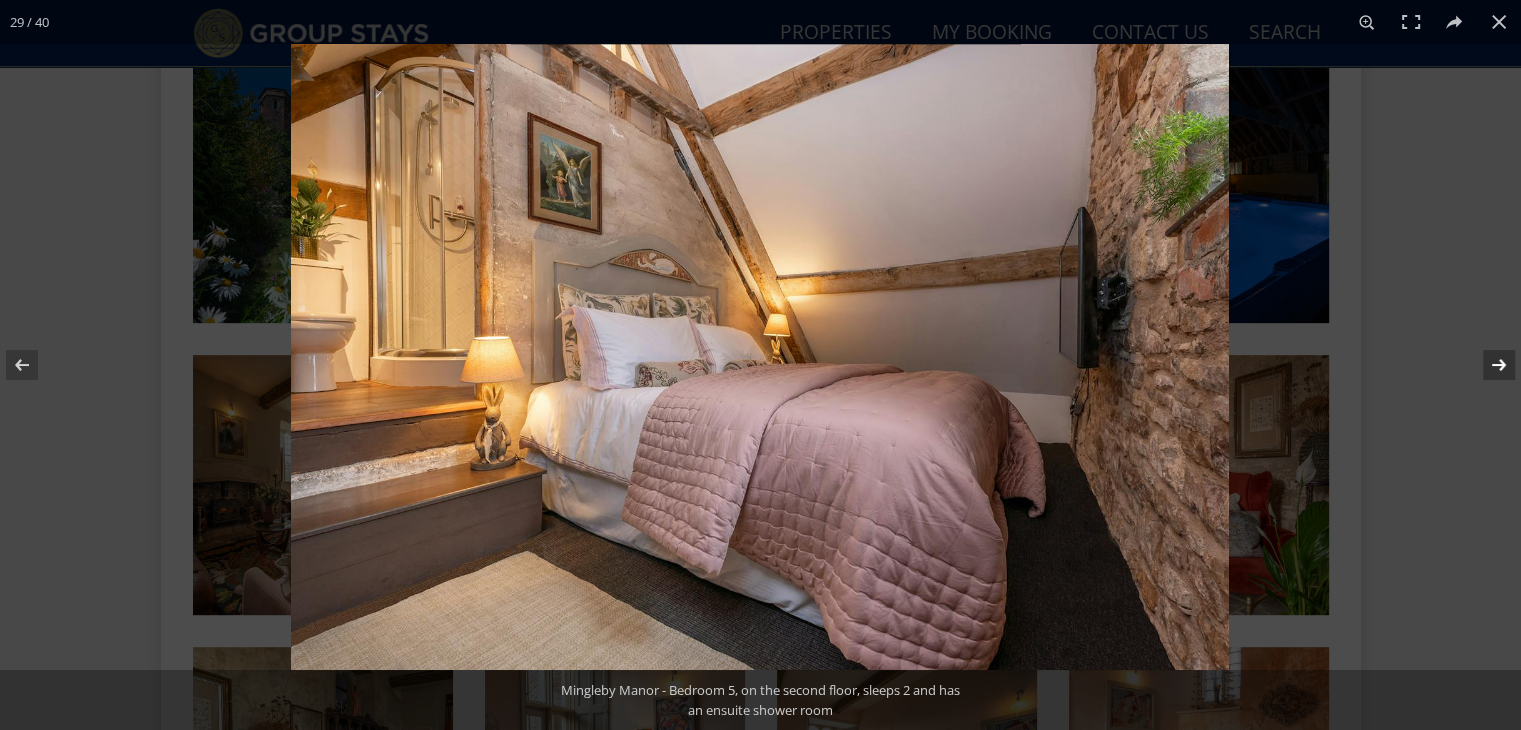 click at bounding box center [1486, 365] 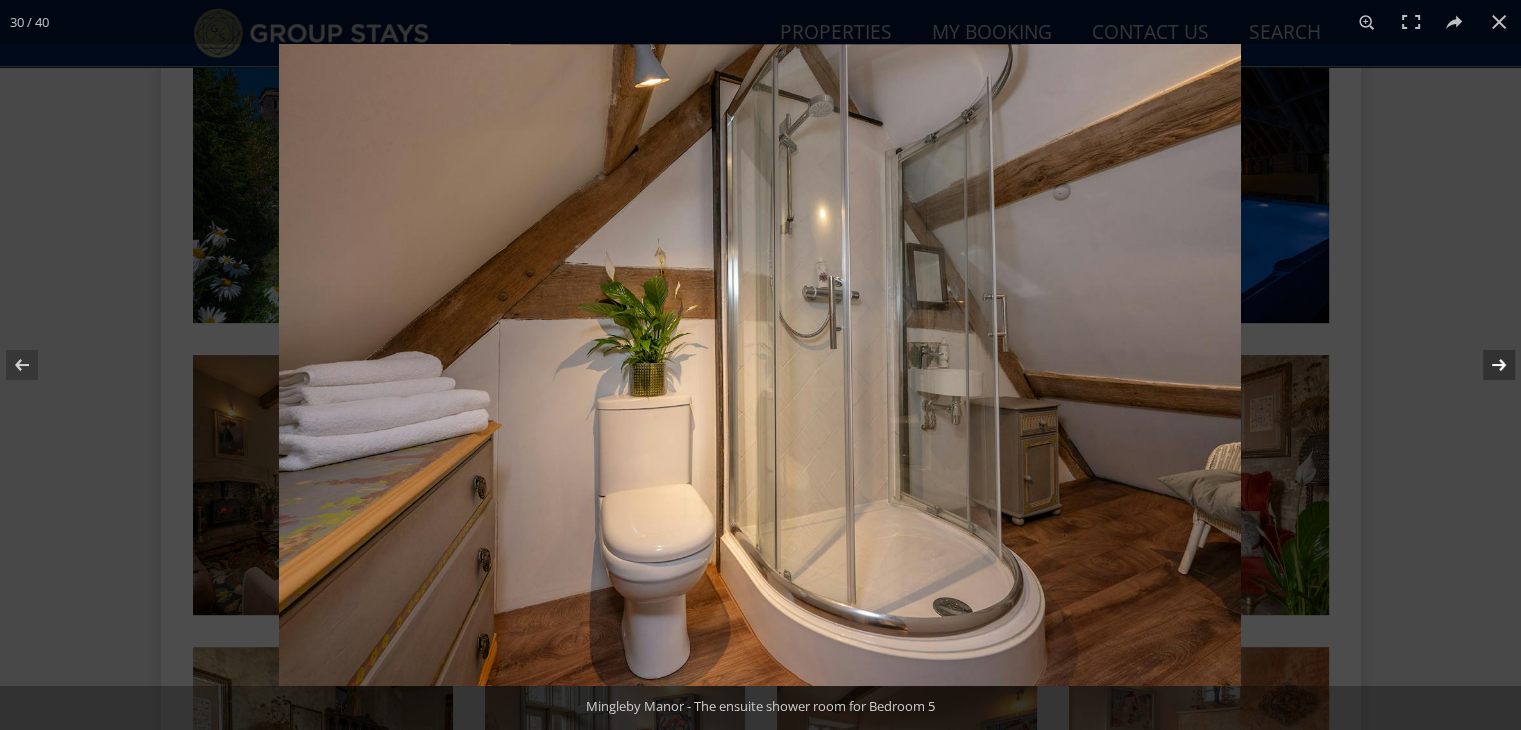 click at bounding box center (1486, 365) 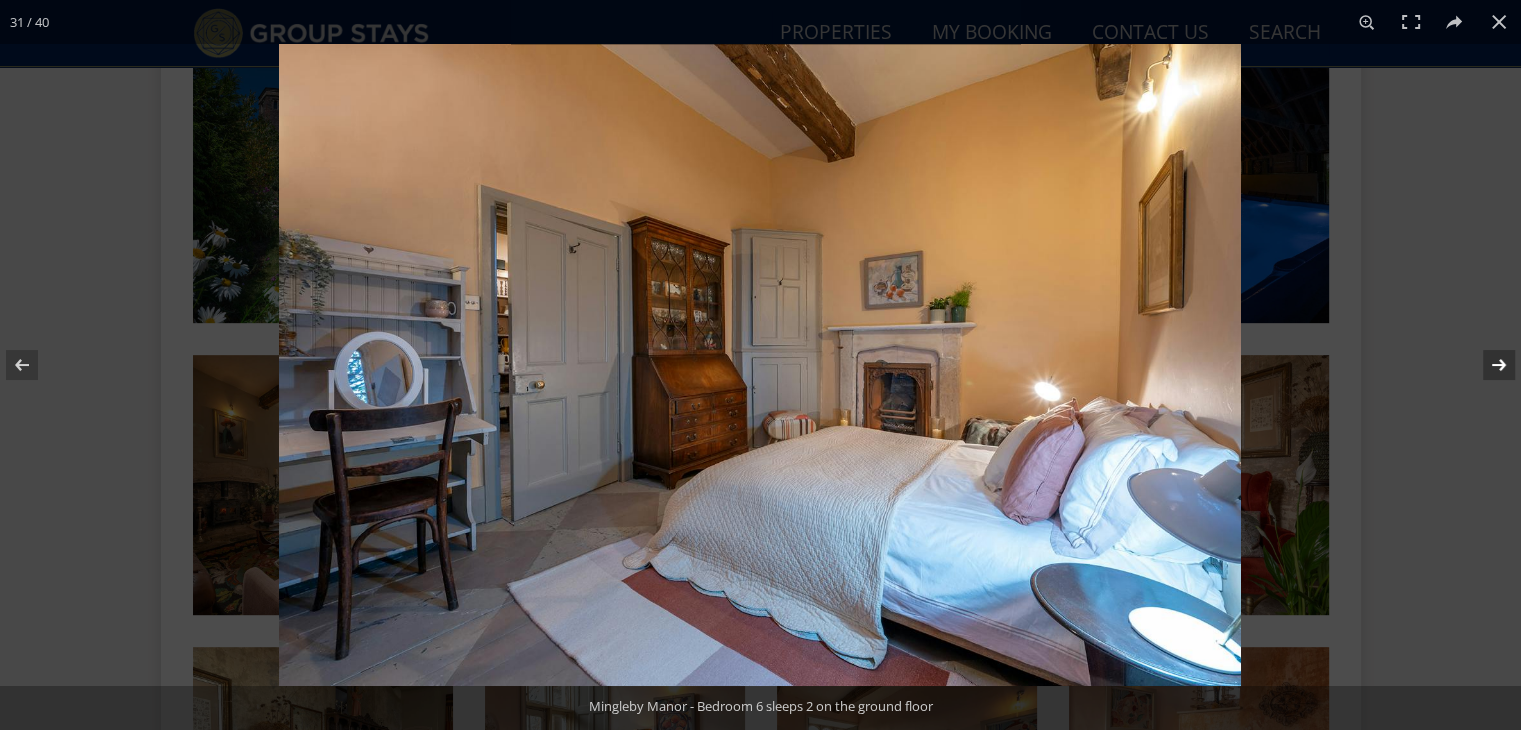 click at bounding box center (1486, 365) 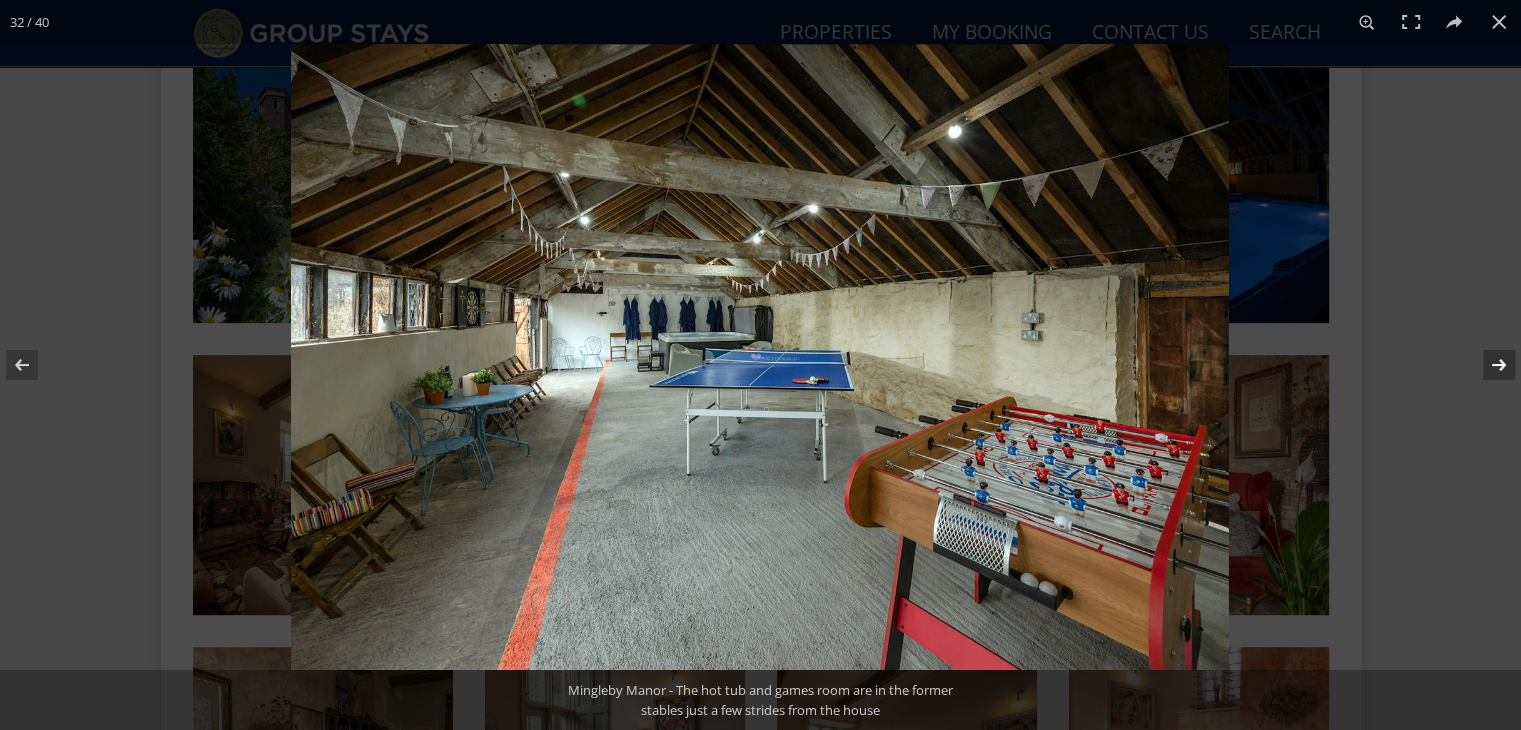click at bounding box center (1486, 365) 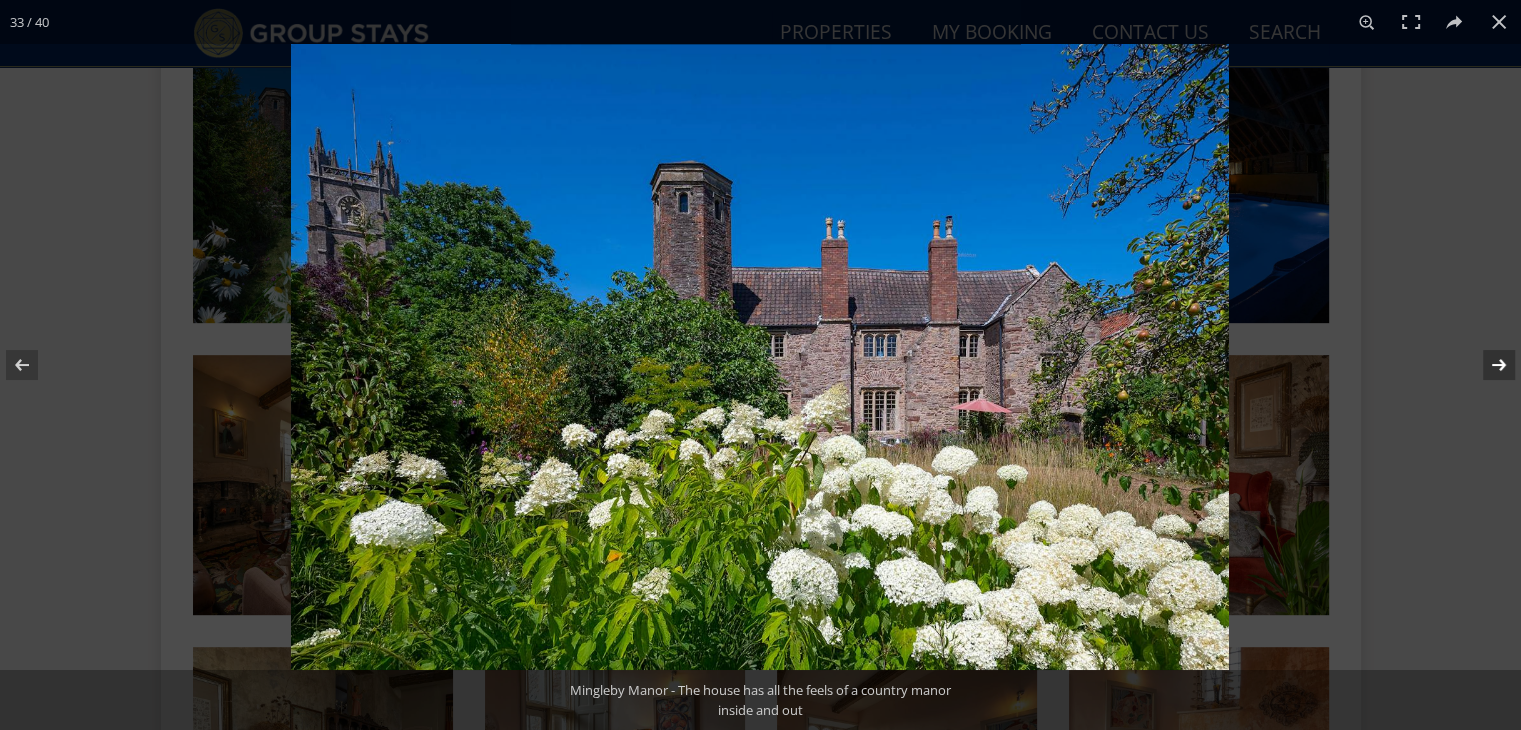click at bounding box center (1486, 365) 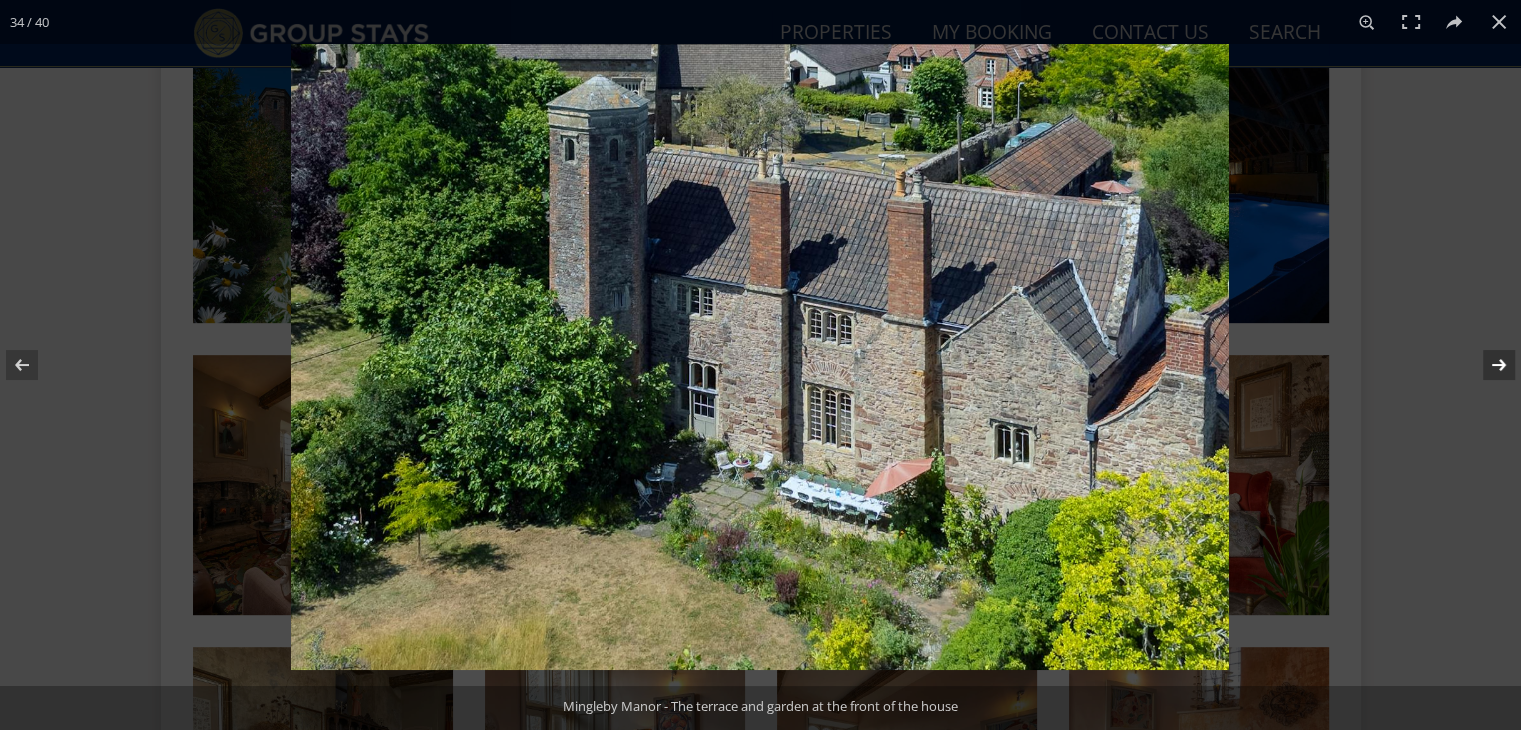 click at bounding box center [1486, 365] 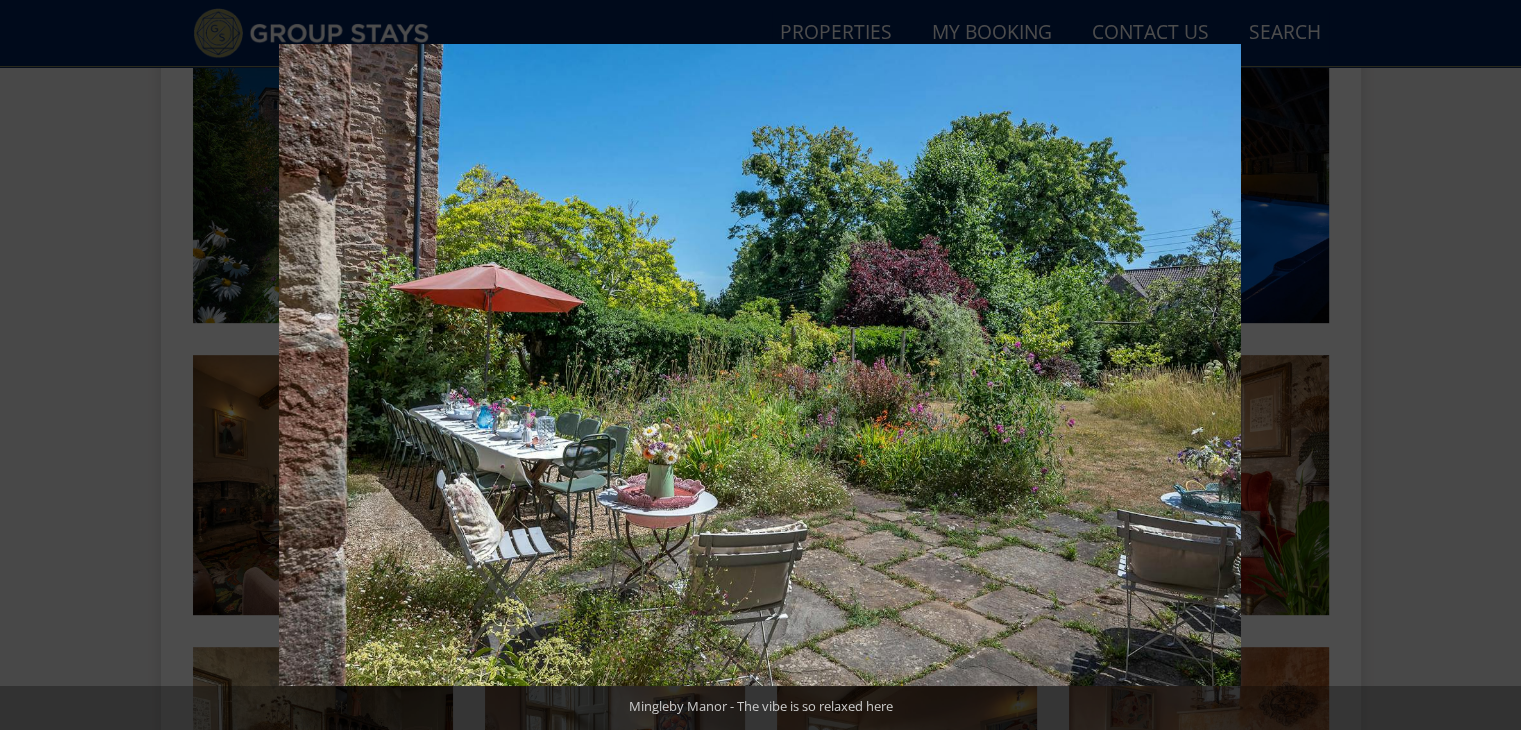 click at bounding box center (1486, 365) 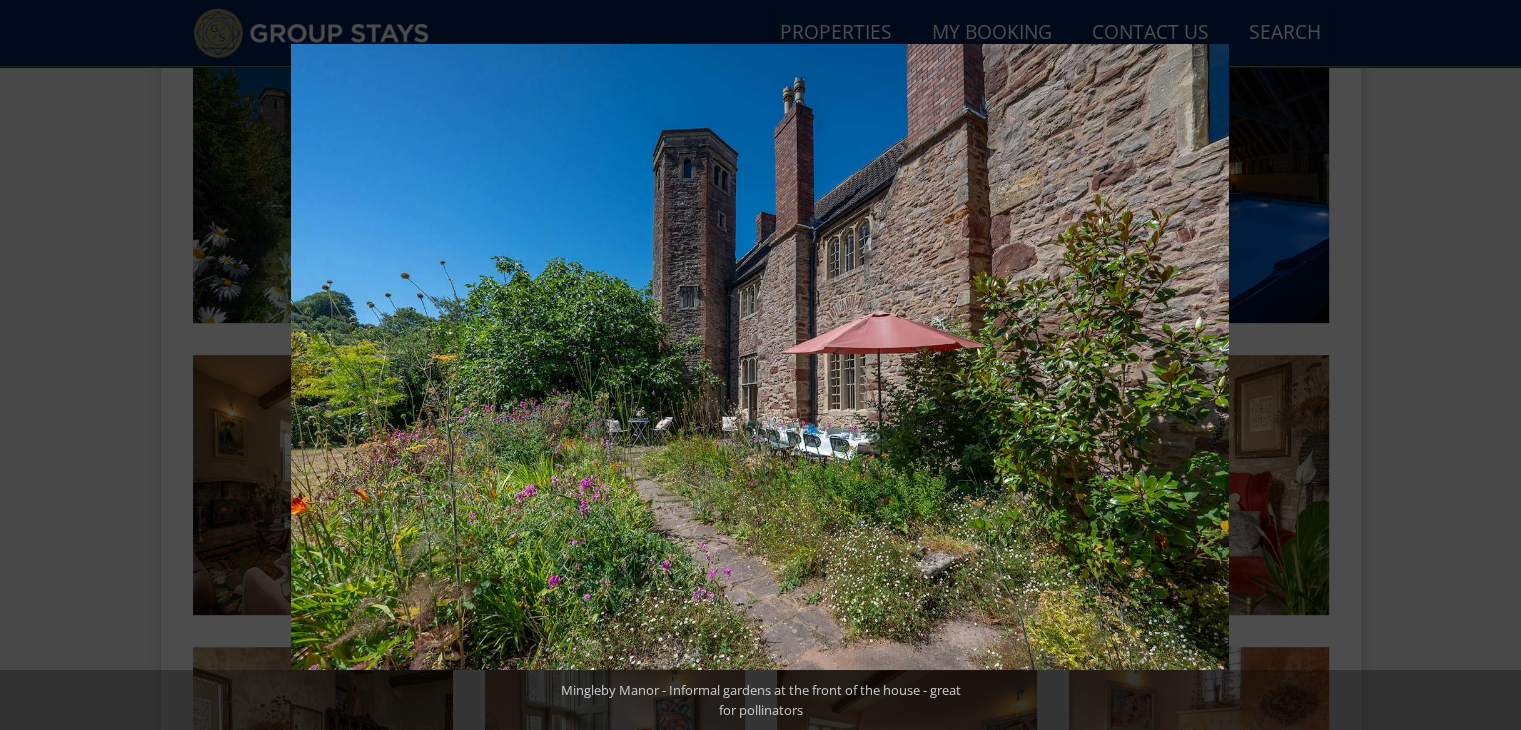 click at bounding box center [1486, 365] 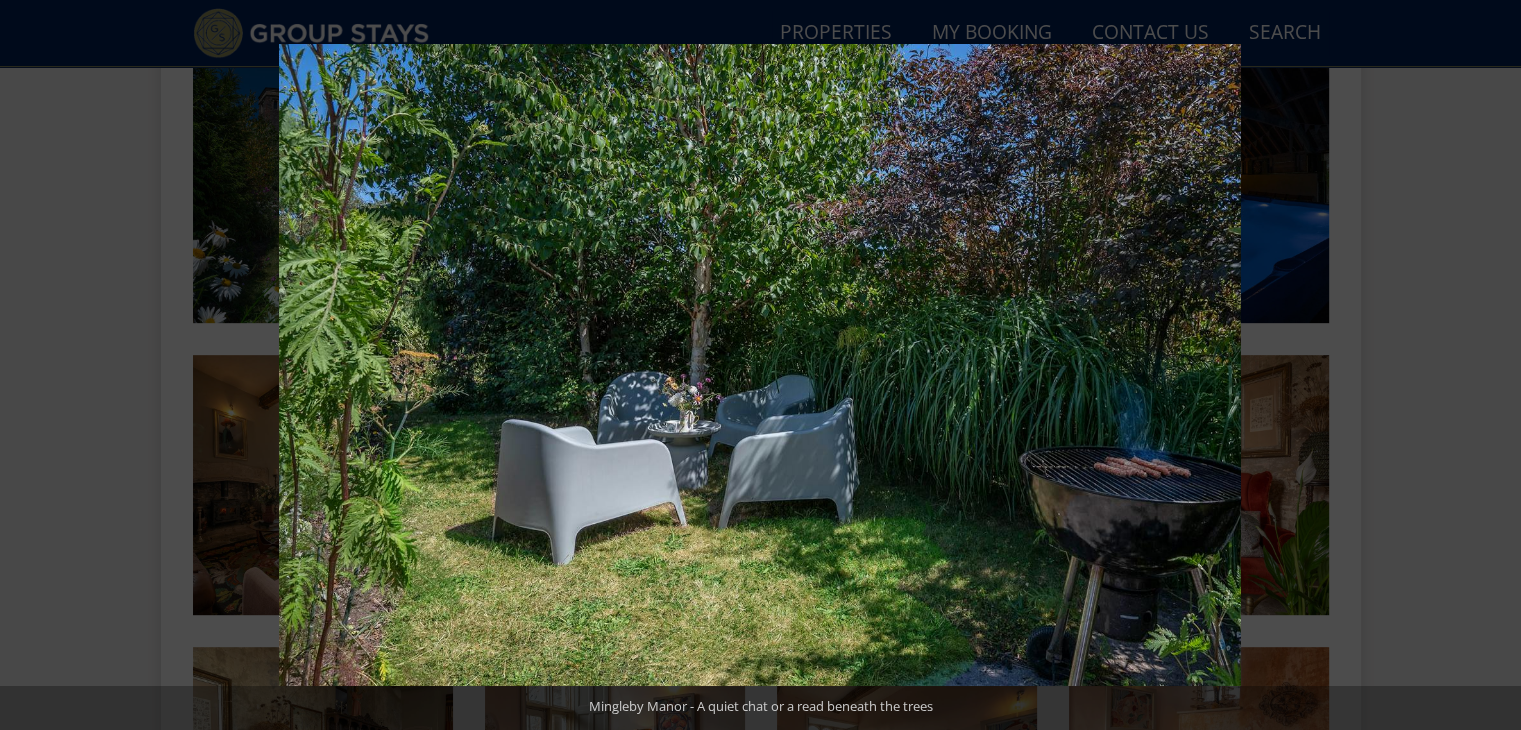 click at bounding box center (1486, 365) 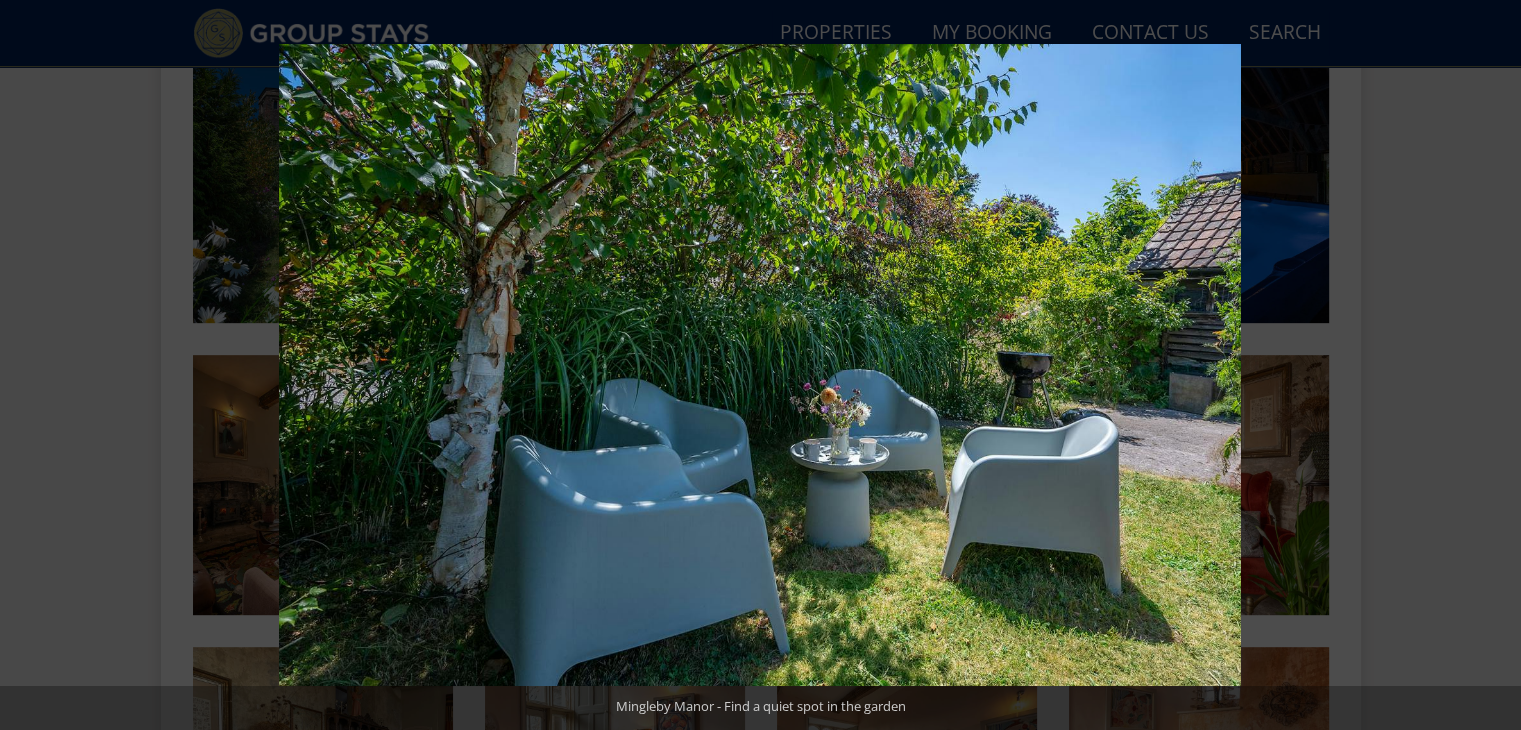 click at bounding box center (1486, 365) 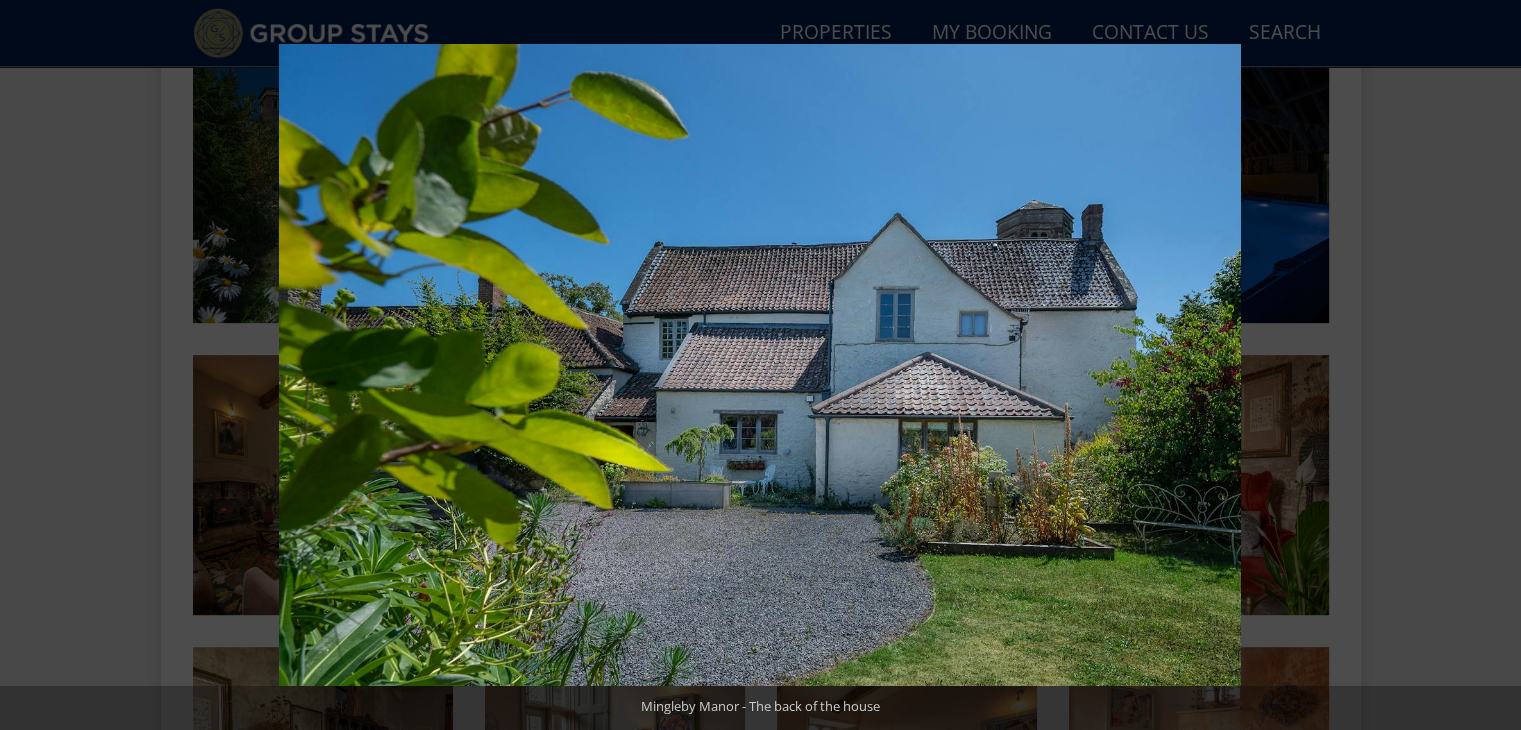 click at bounding box center [1486, 365] 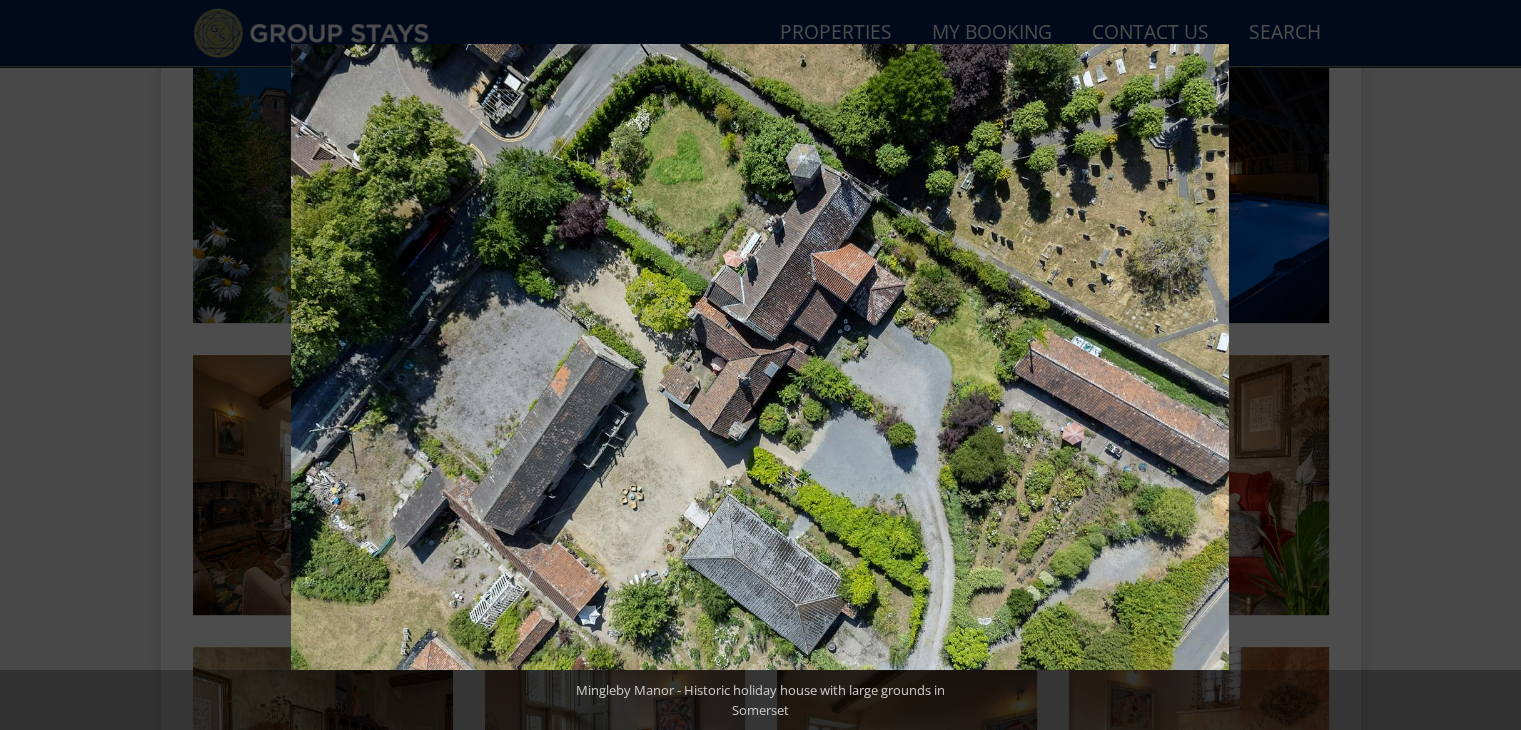 click at bounding box center (1486, 365) 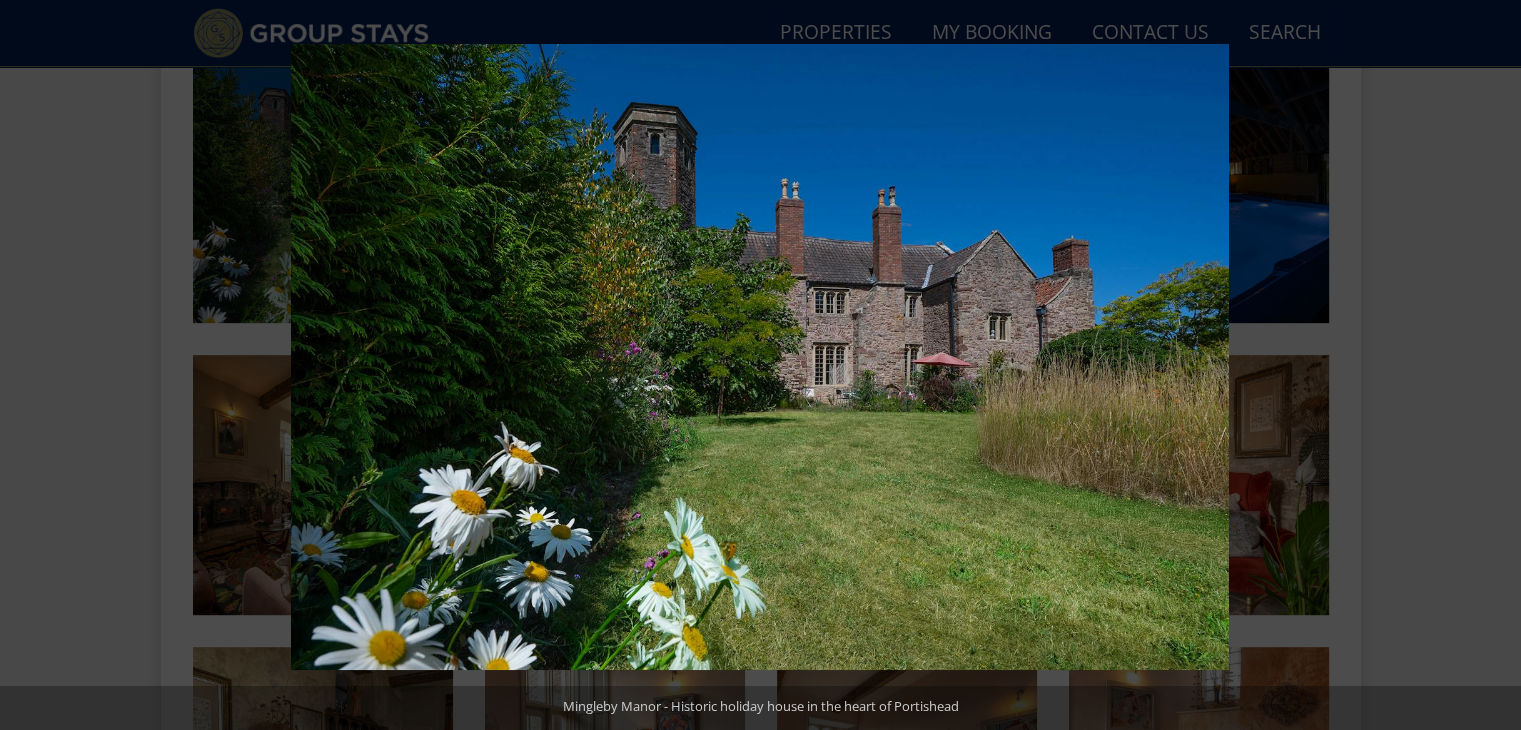 click at bounding box center [1486, 365] 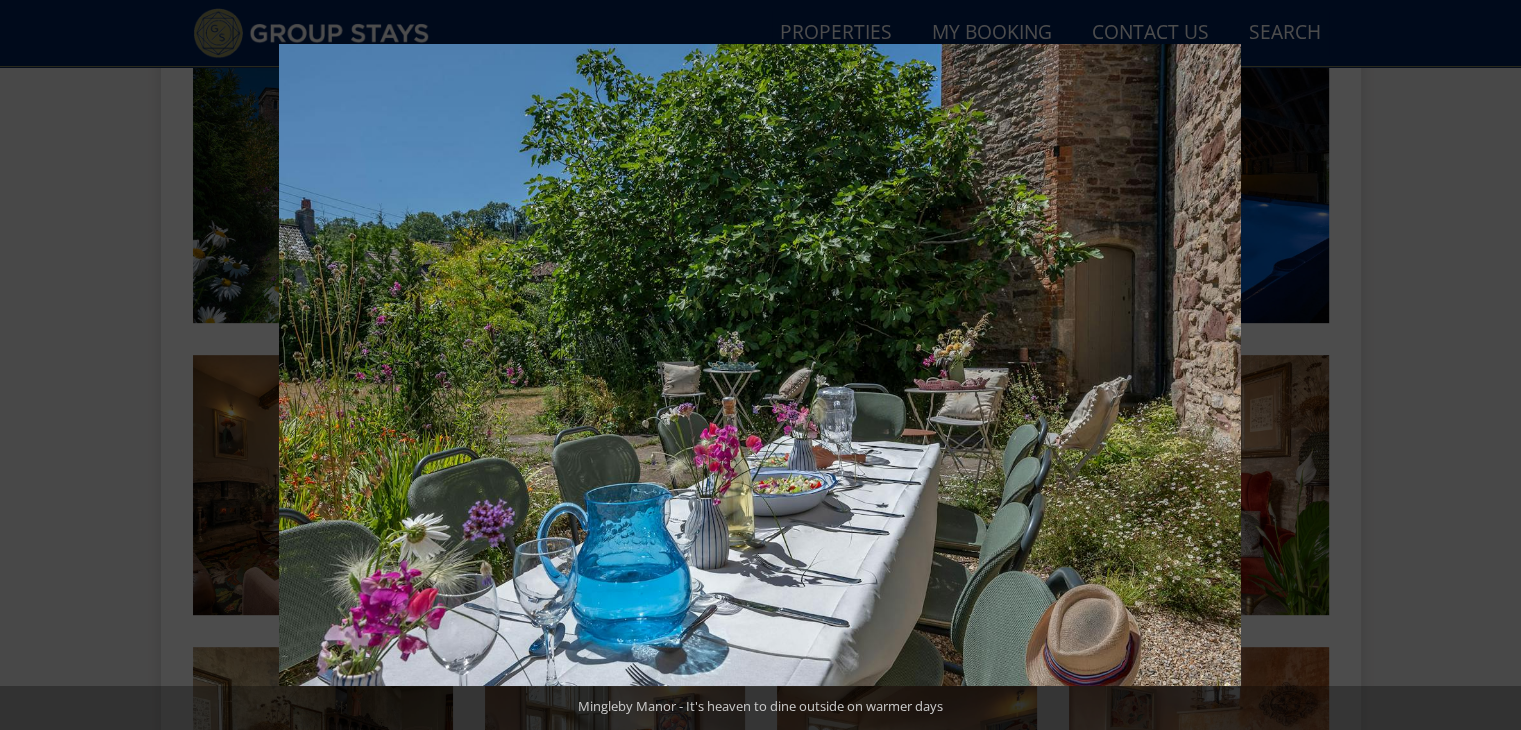 click at bounding box center [1486, 365] 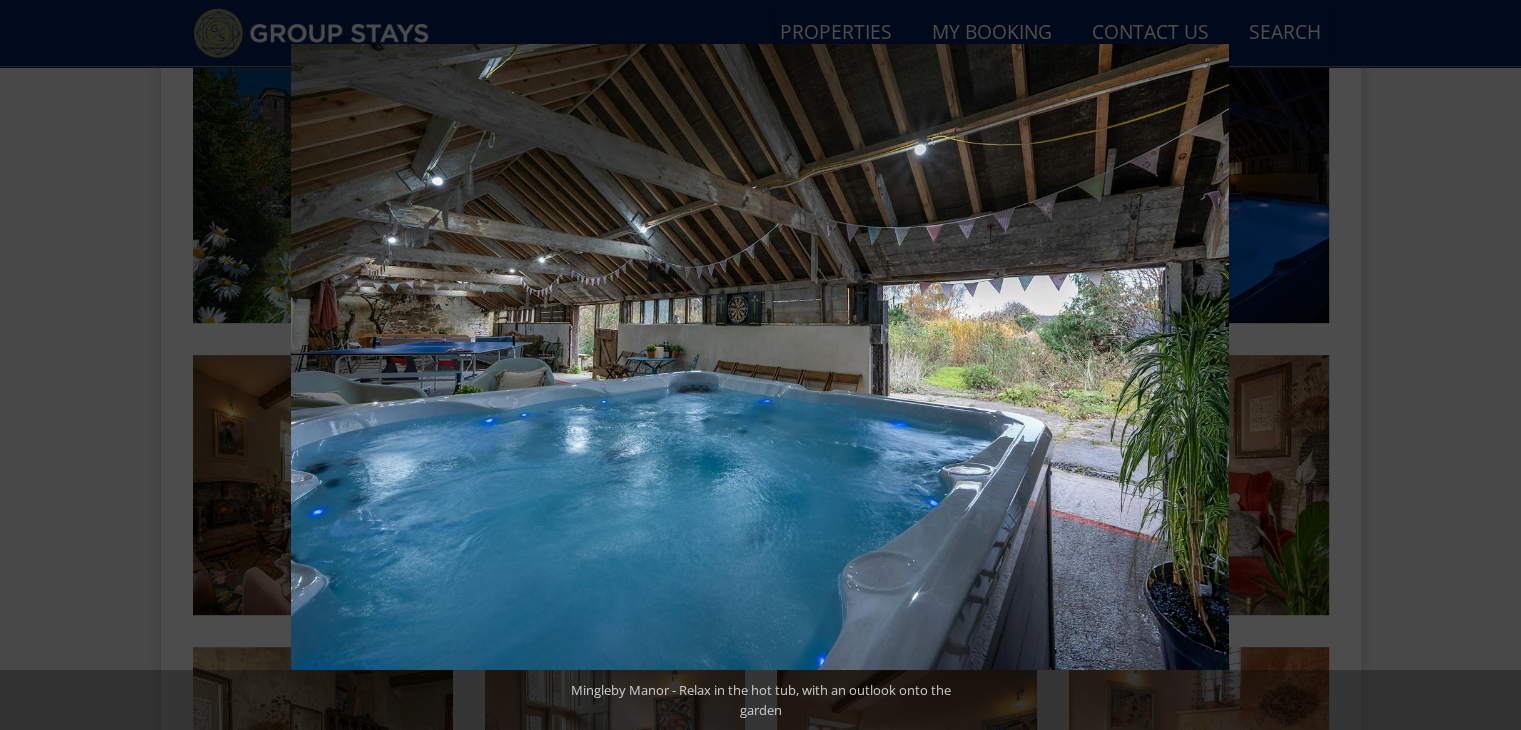 click at bounding box center (1486, 365) 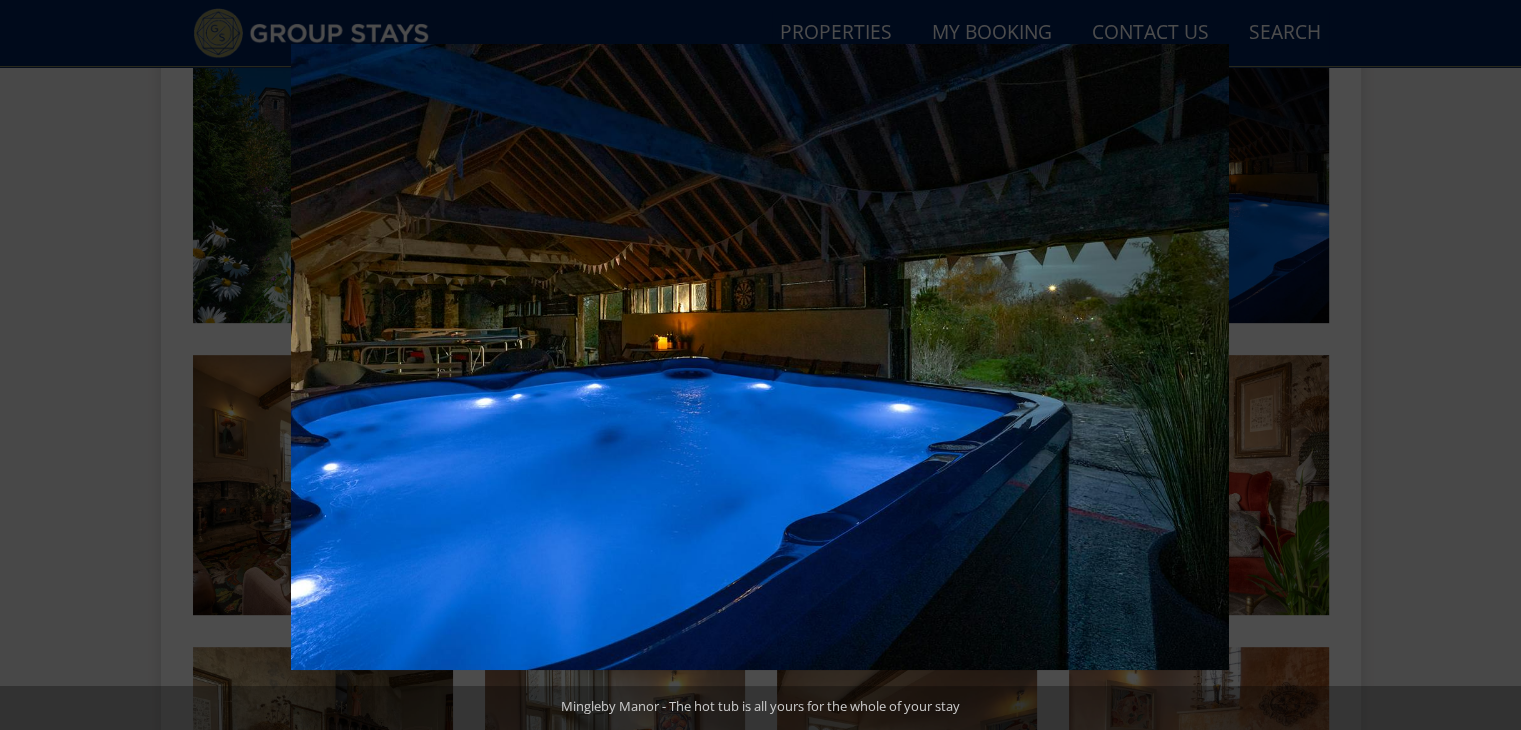 click at bounding box center [1486, 365] 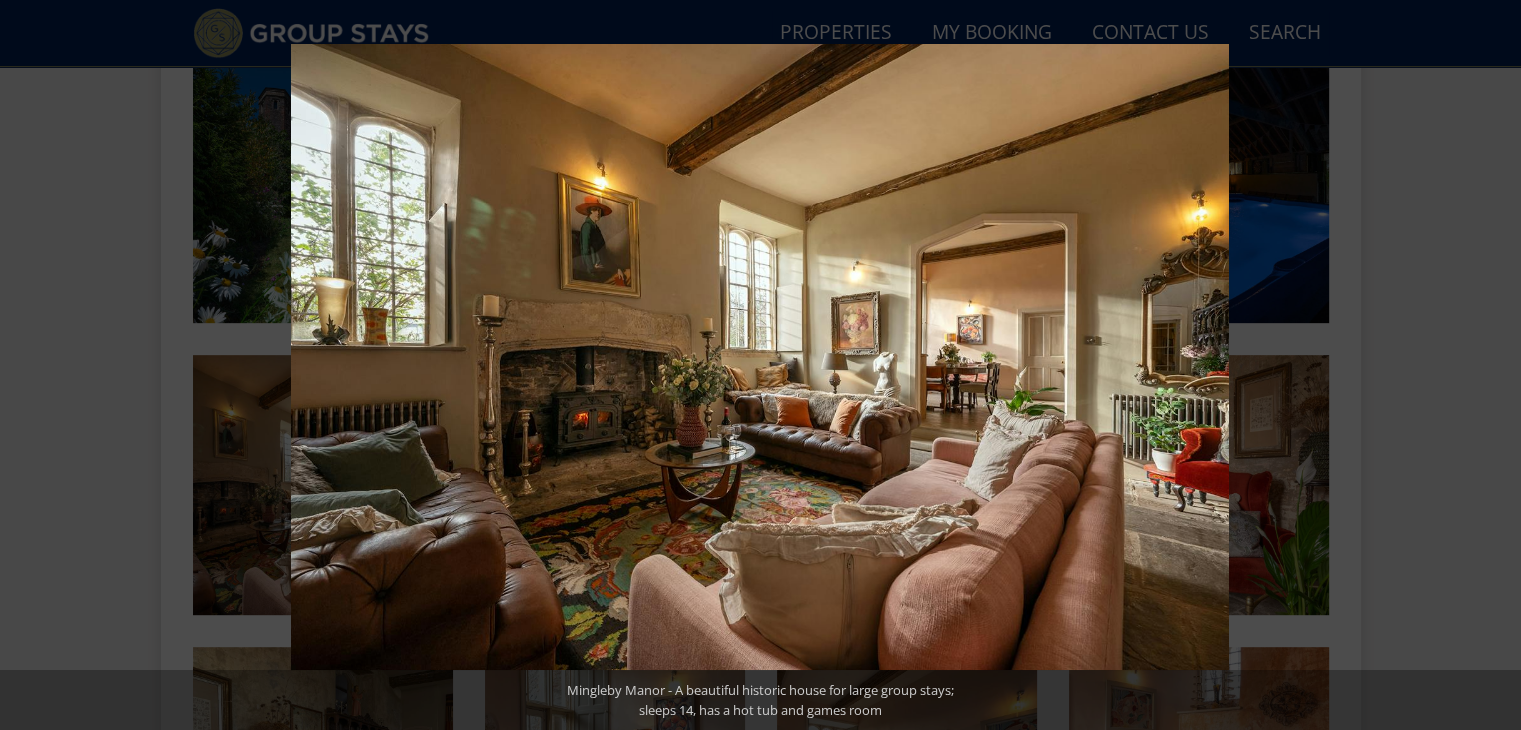 click at bounding box center (1486, 365) 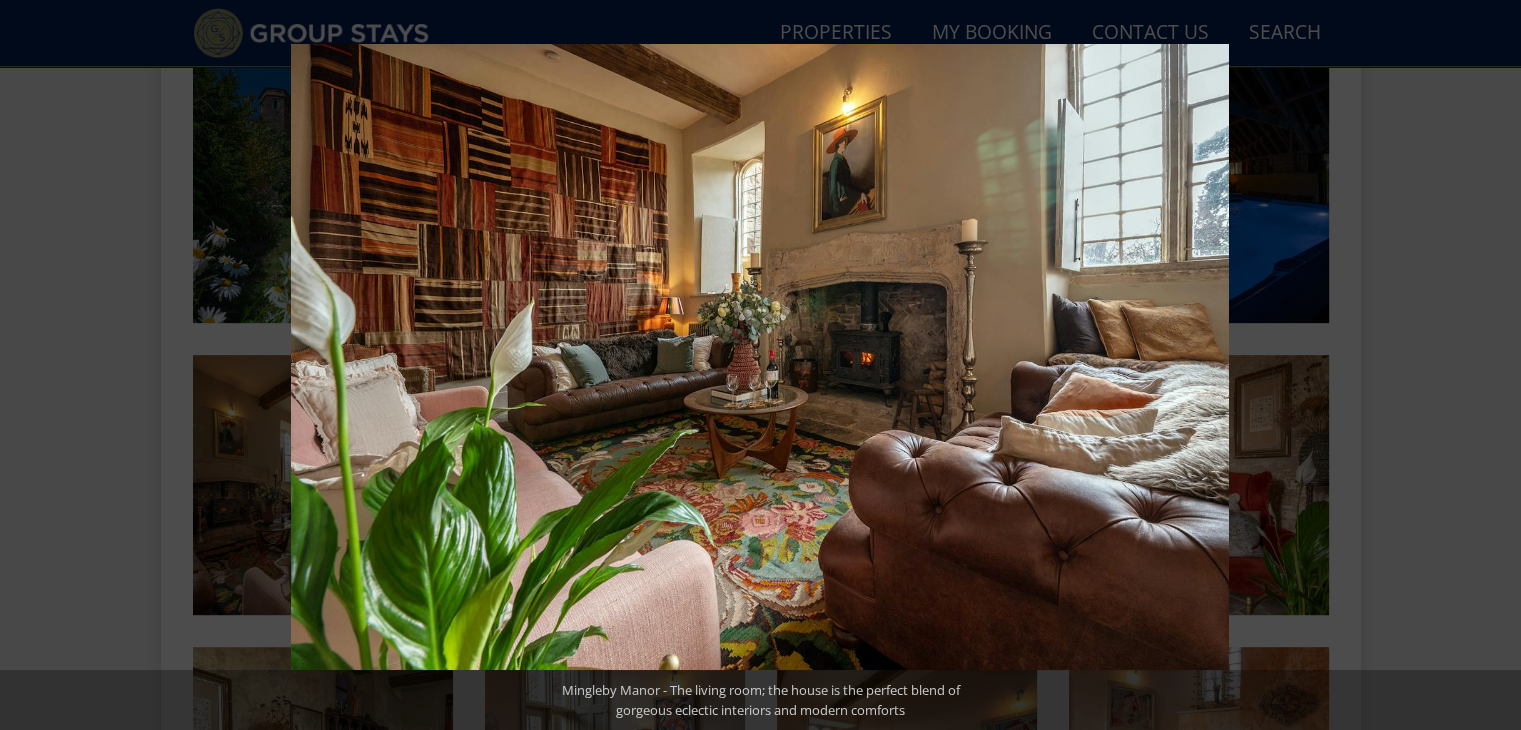 click at bounding box center [1486, 365] 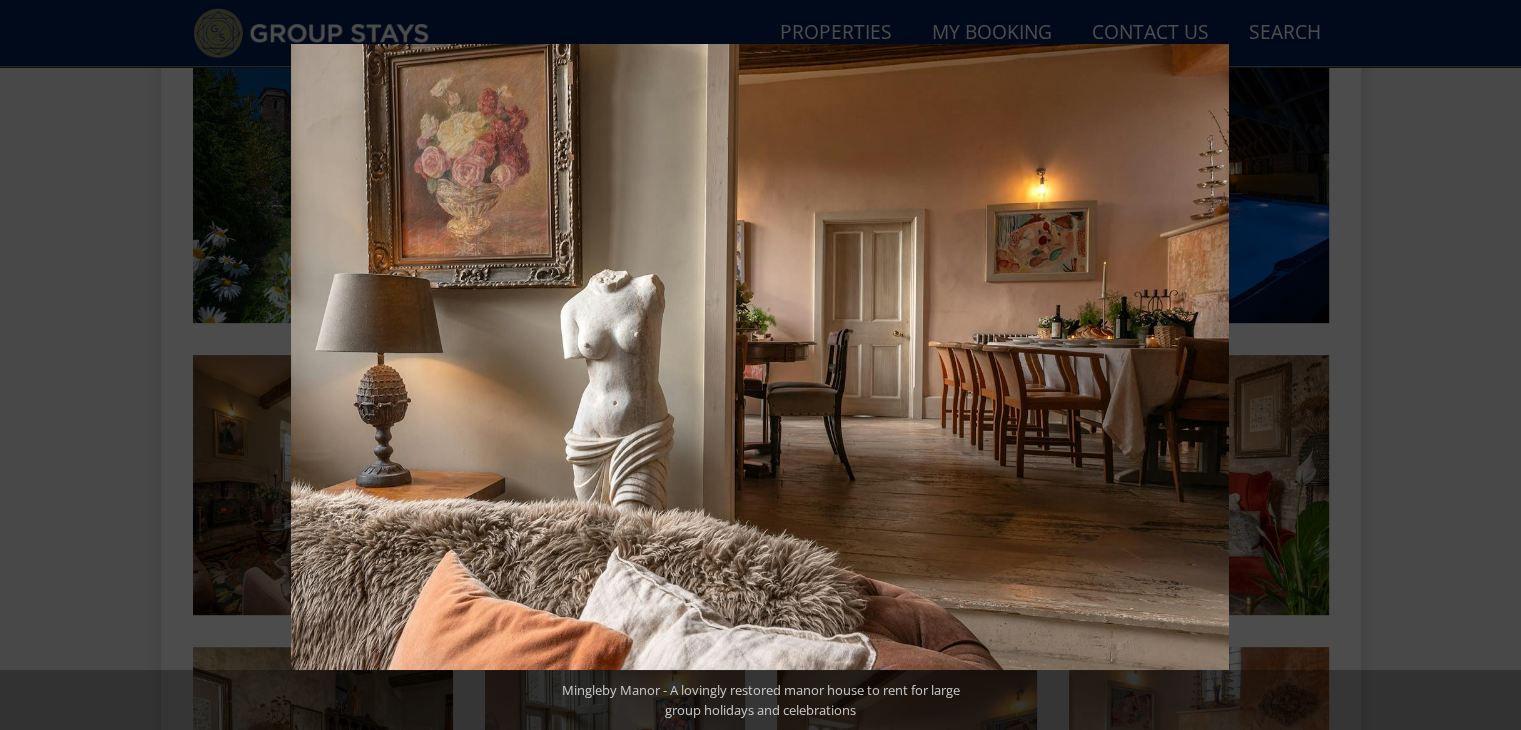 click at bounding box center (1486, 365) 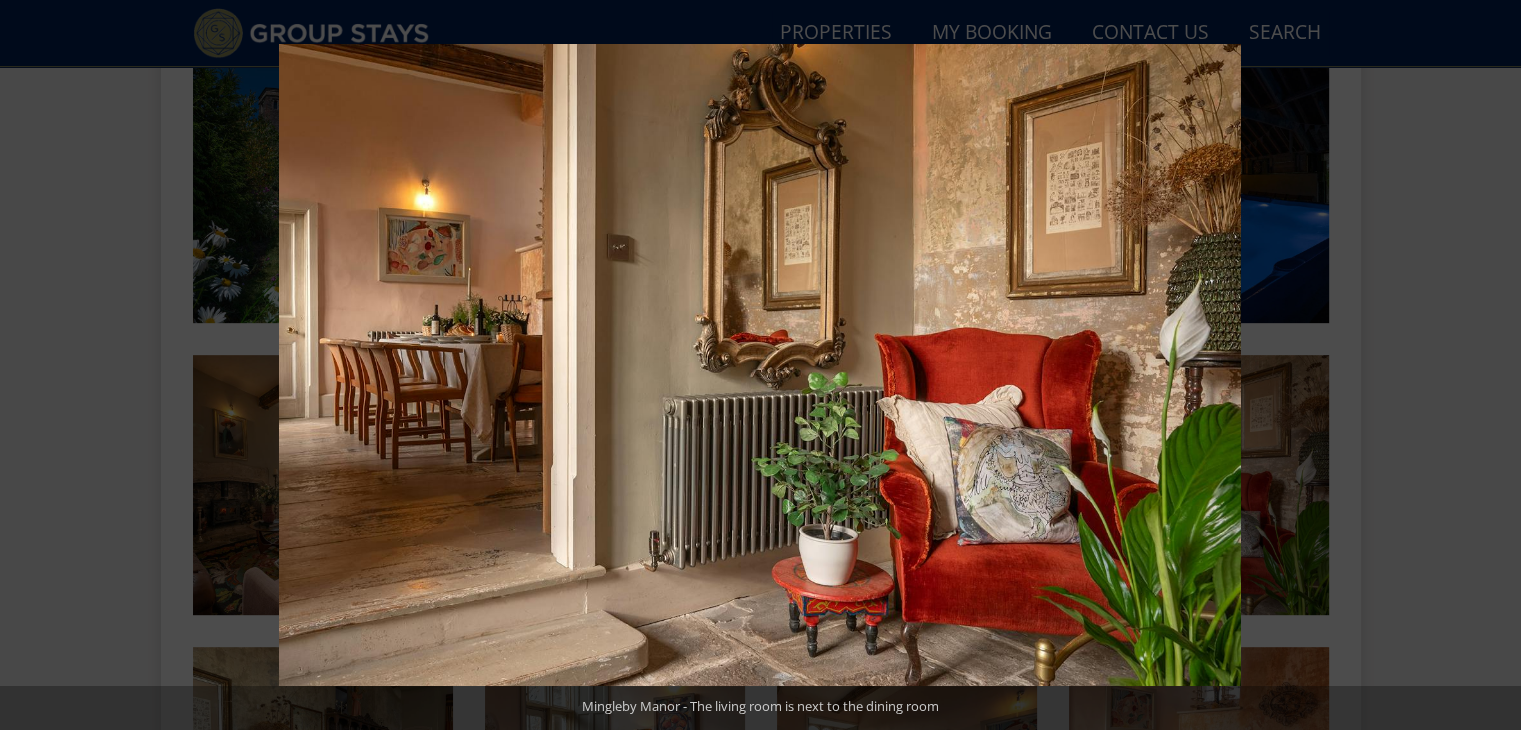 click at bounding box center (1486, 365) 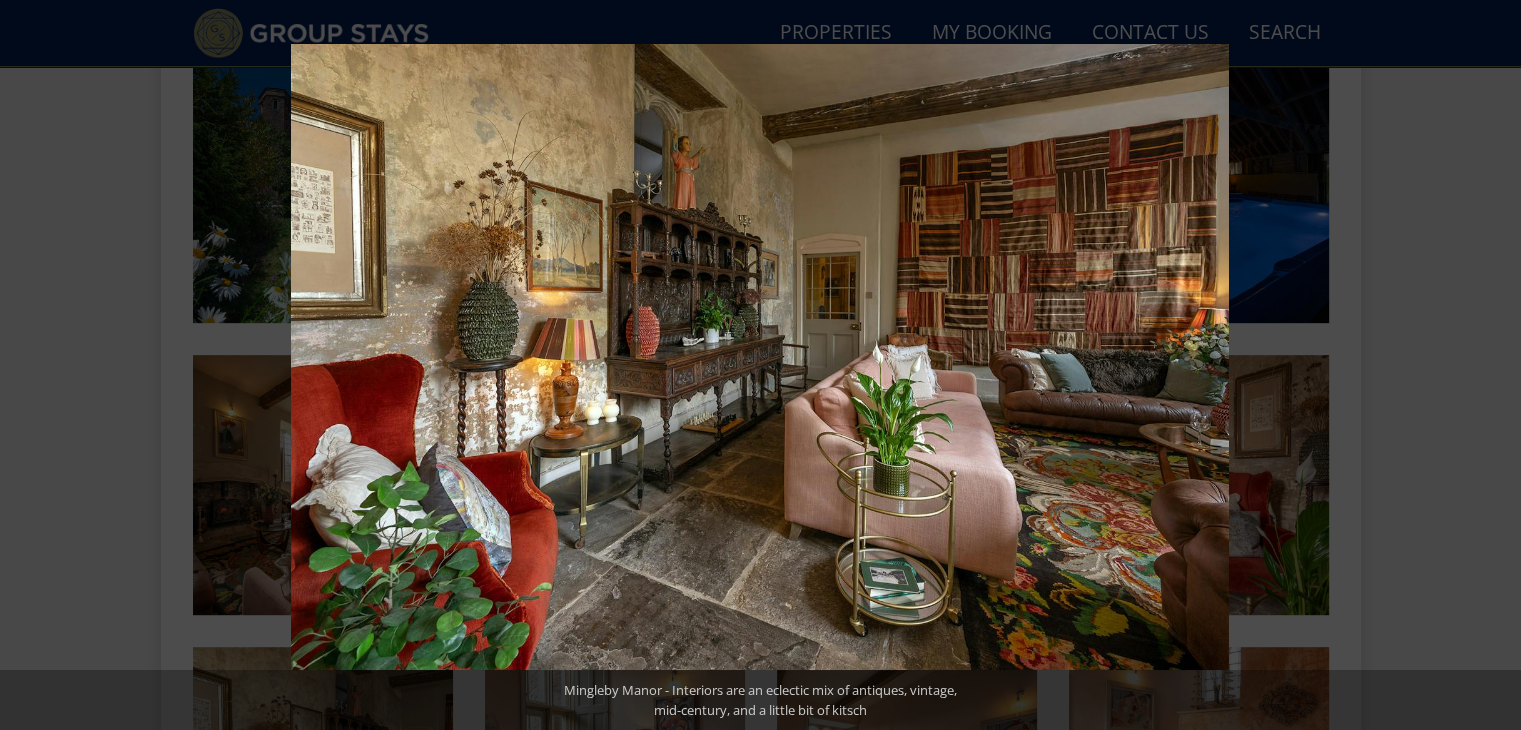 click at bounding box center [1486, 365] 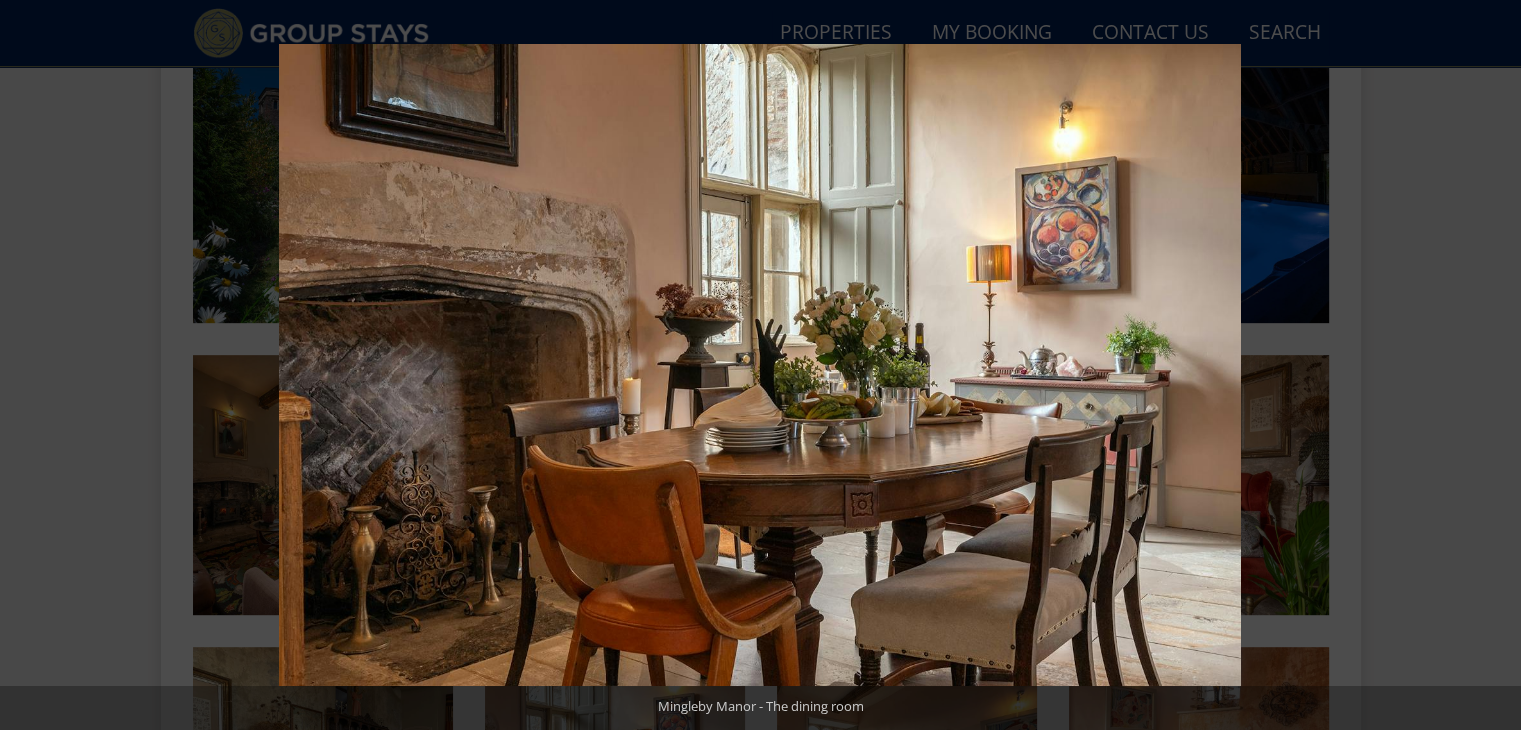 click at bounding box center [1486, 365] 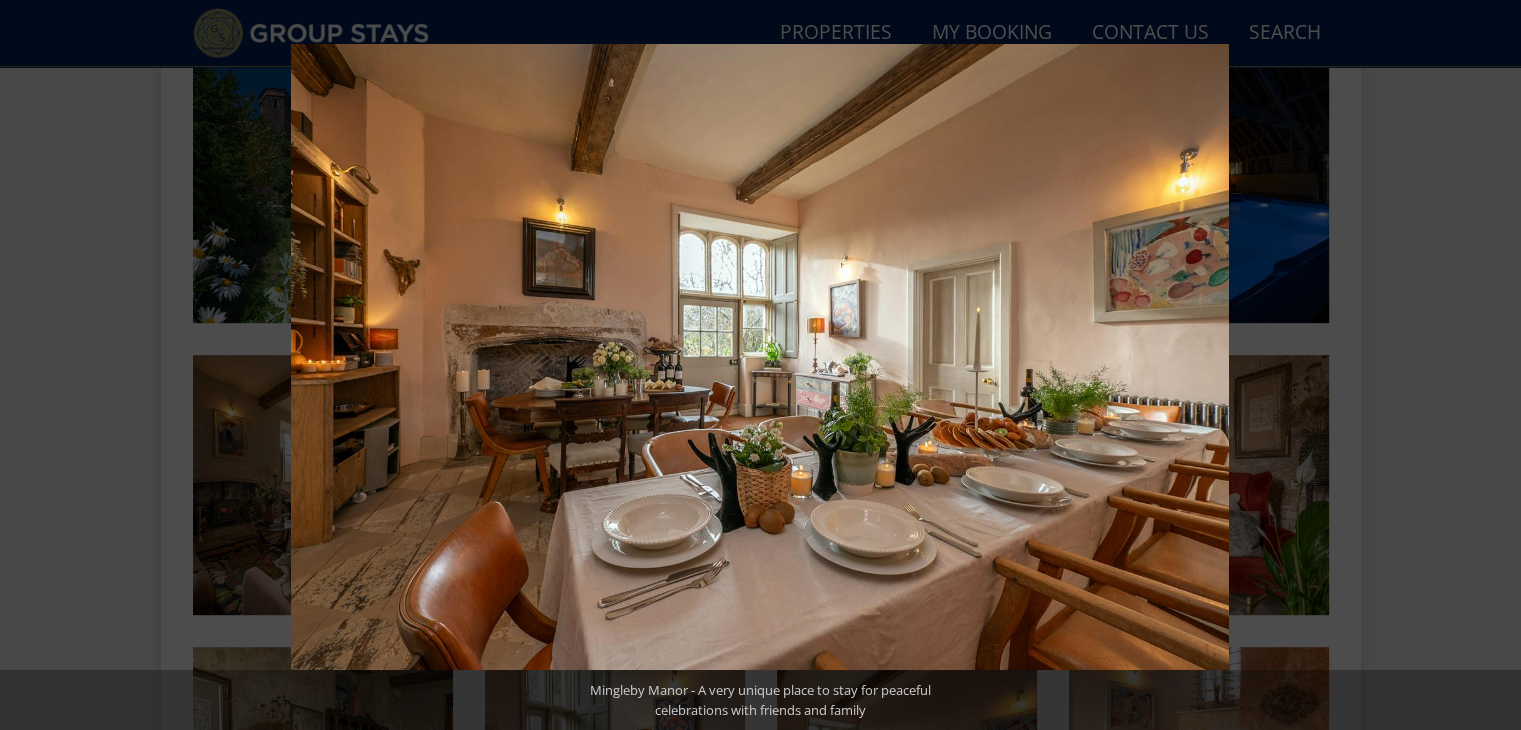 click at bounding box center [1486, 365] 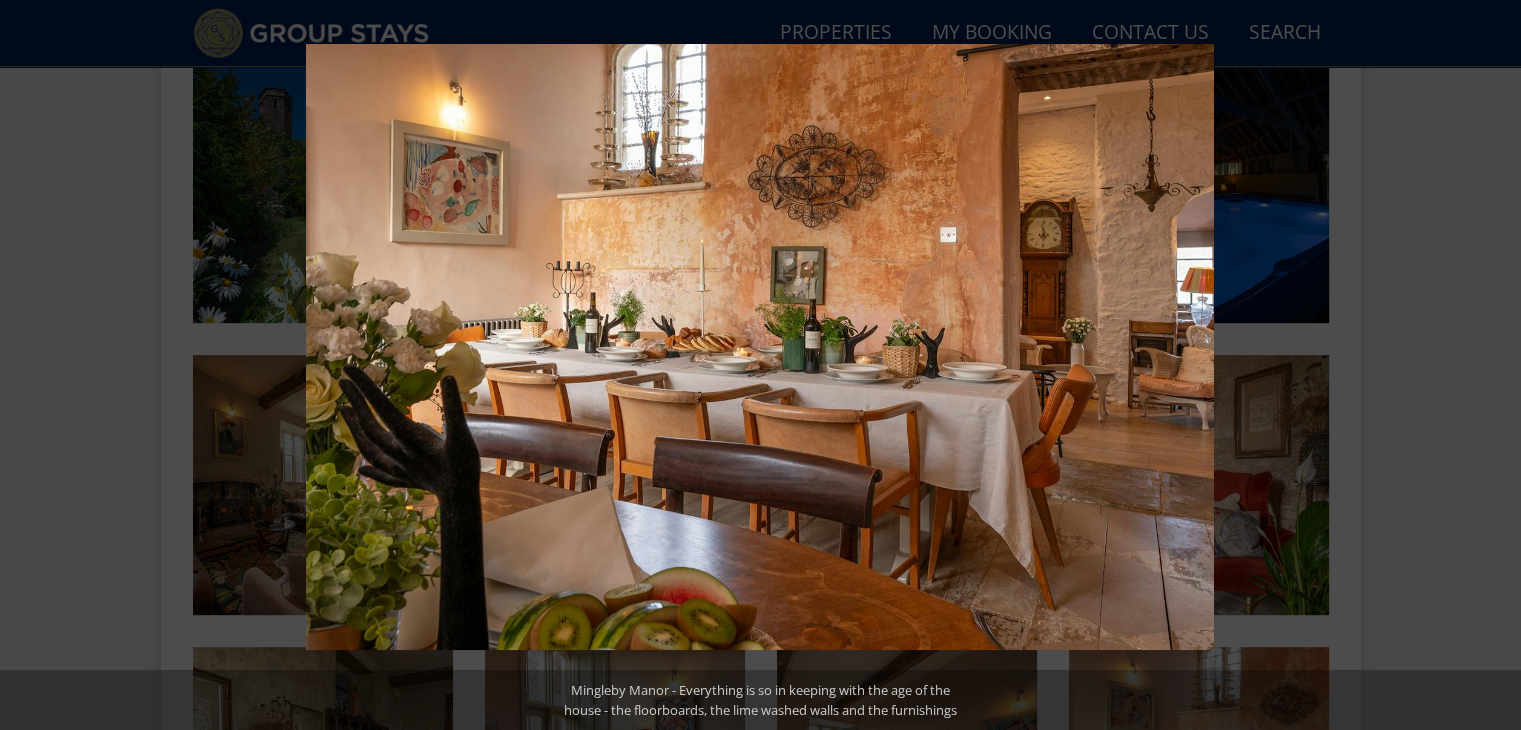 click at bounding box center (1486, 365) 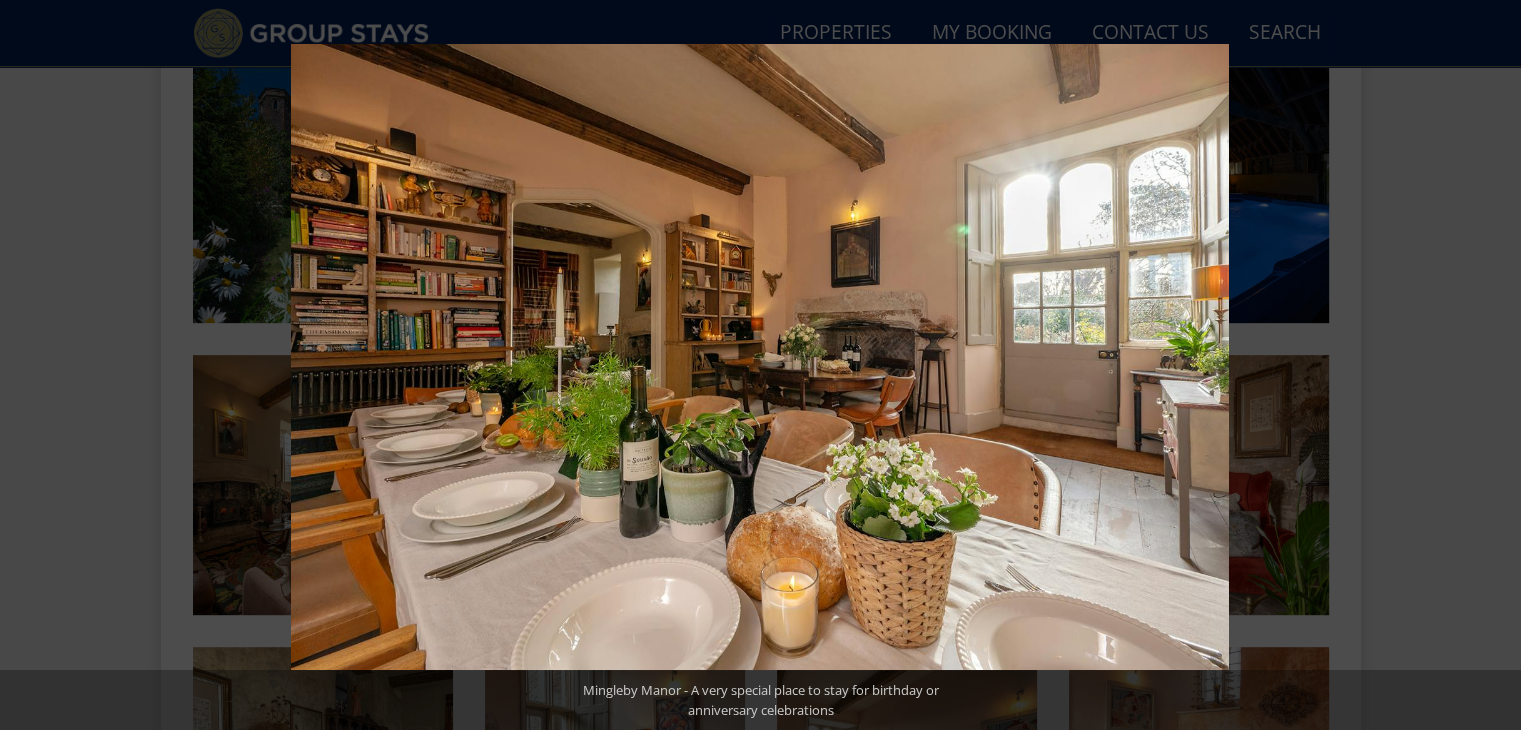click at bounding box center (1486, 365) 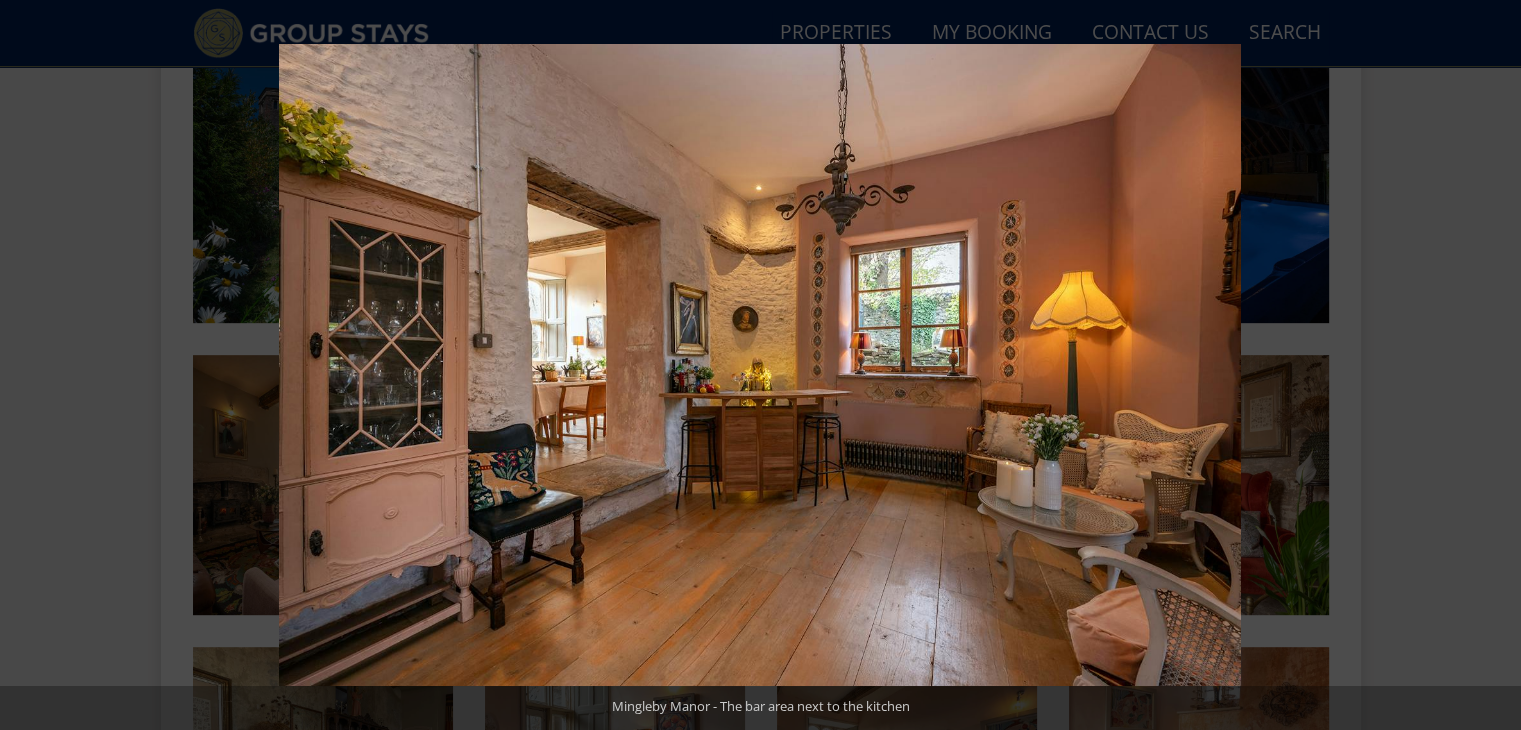 click at bounding box center (1486, 365) 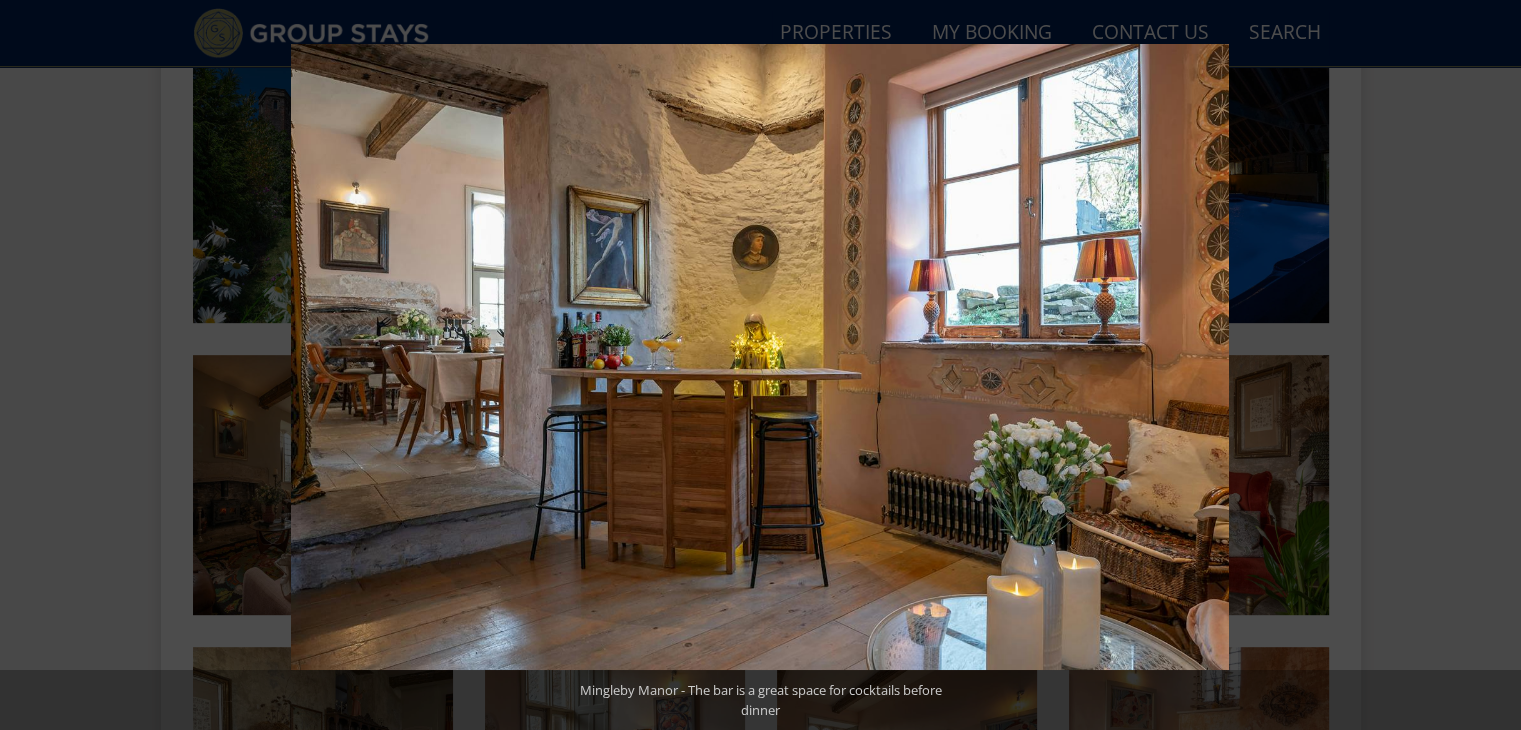 click at bounding box center (1486, 365) 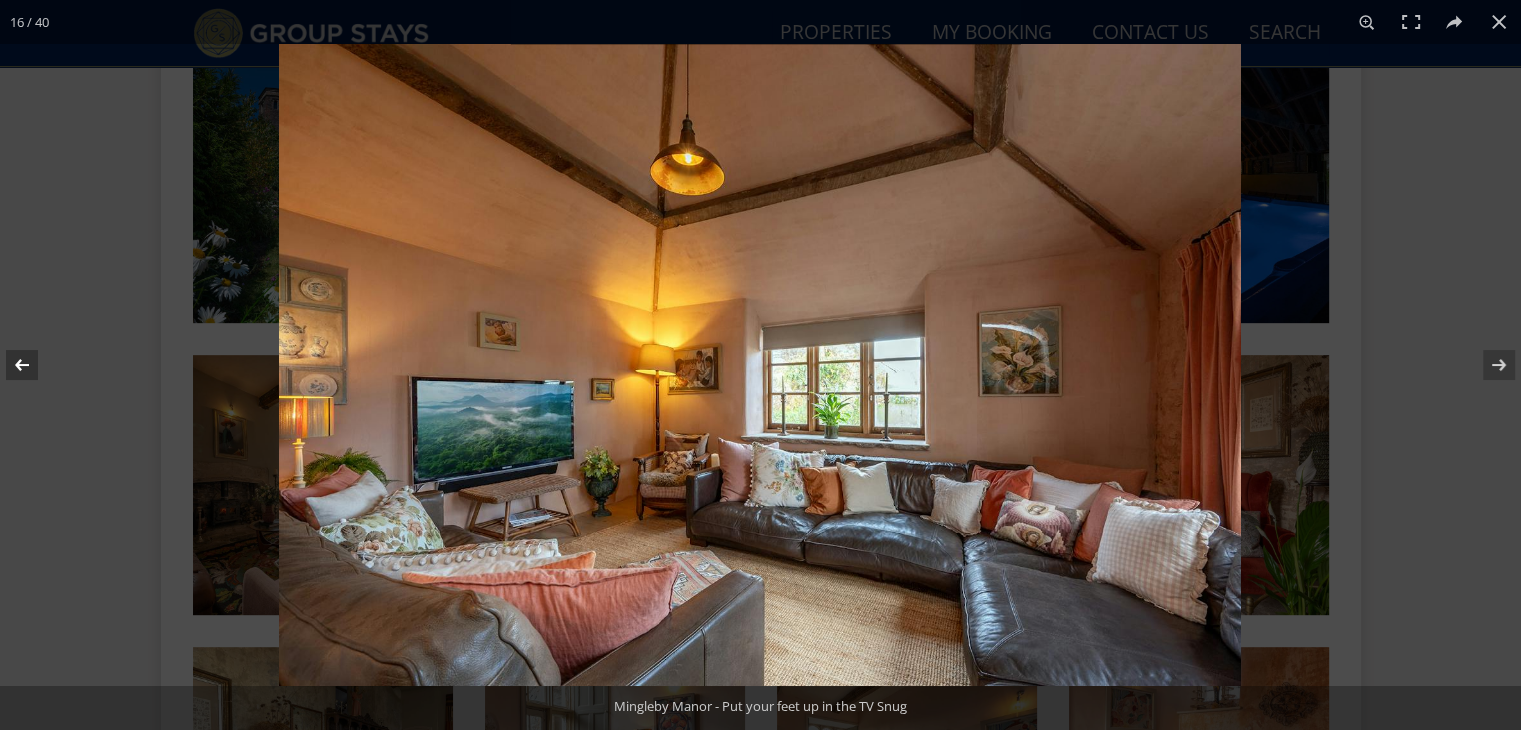 click at bounding box center [35, 365] 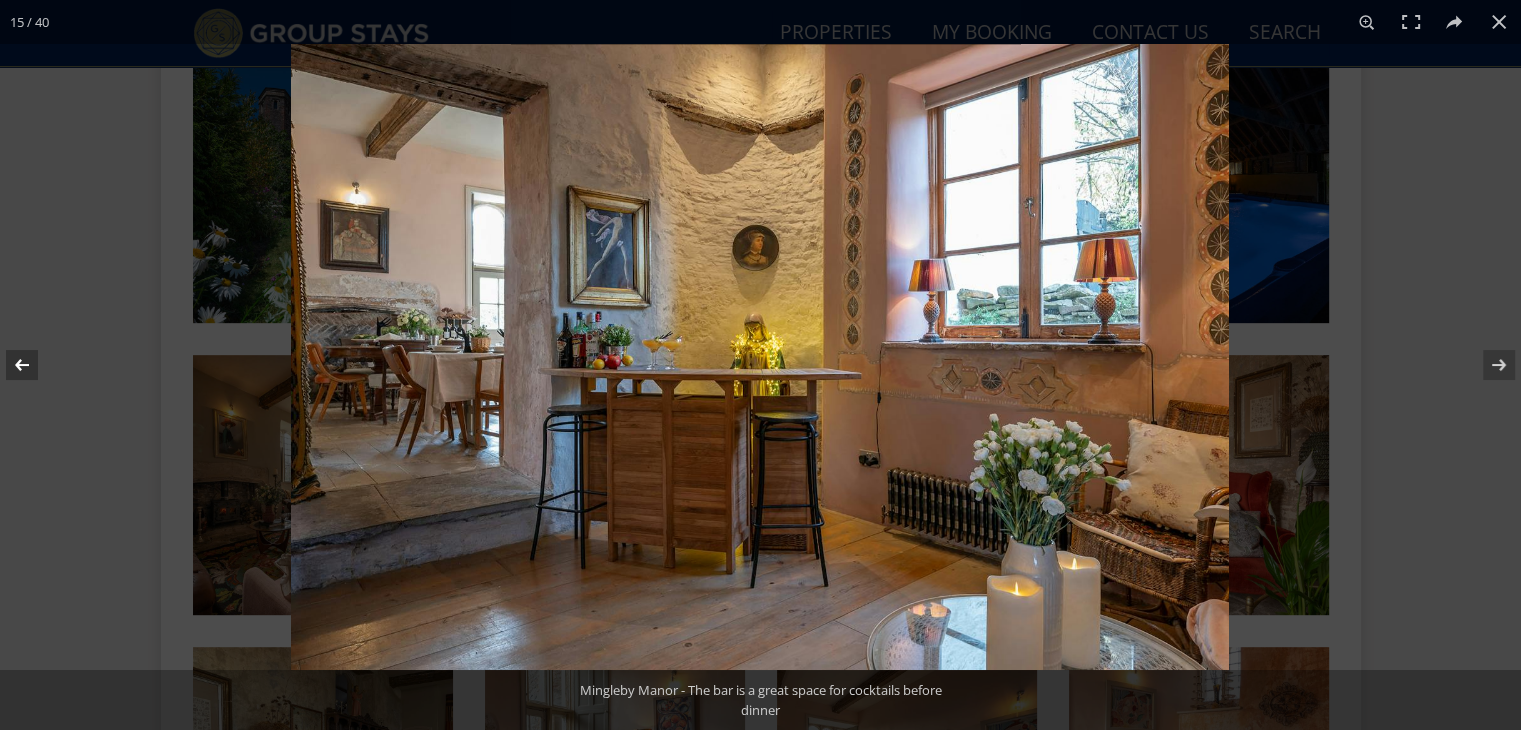 click at bounding box center (35, 365) 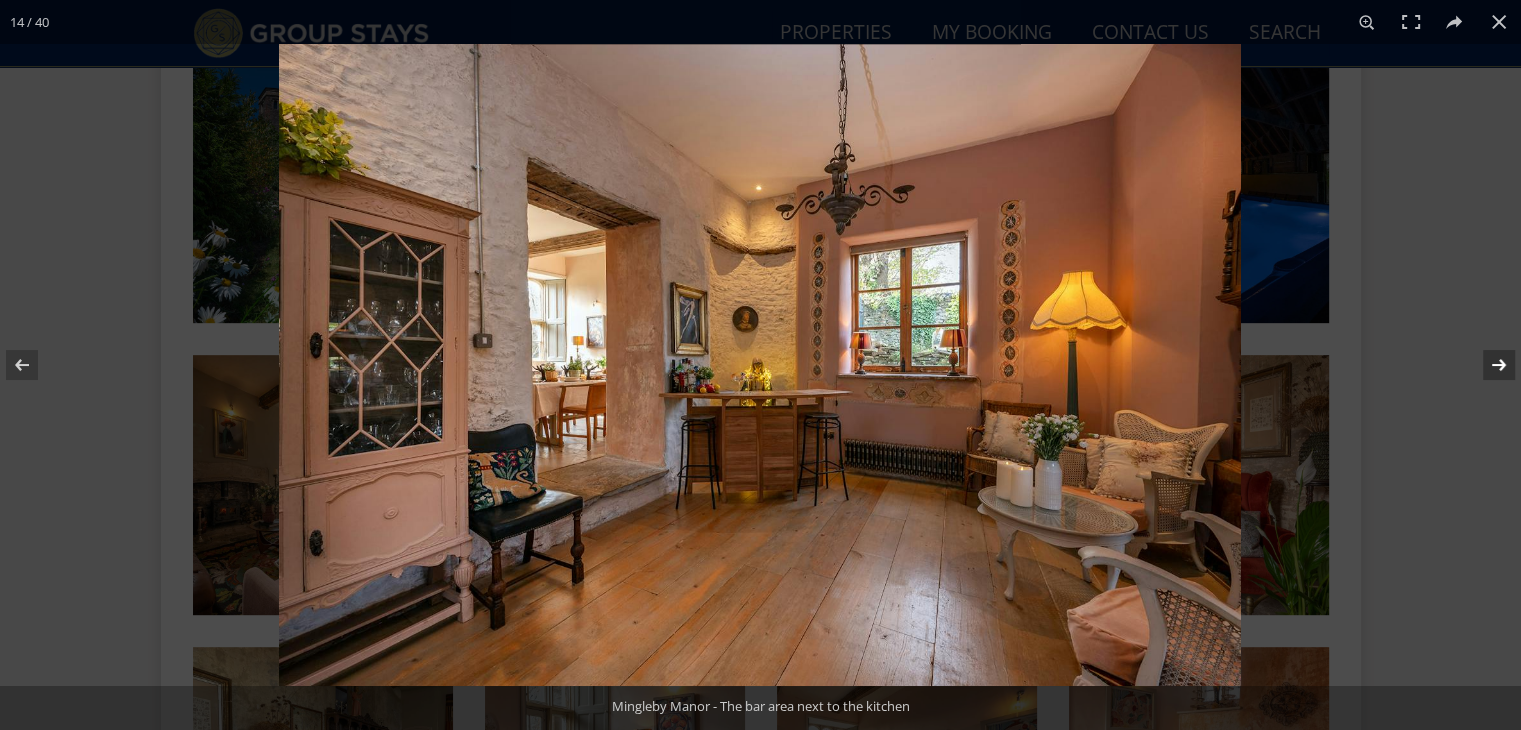 click at bounding box center (1486, 365) 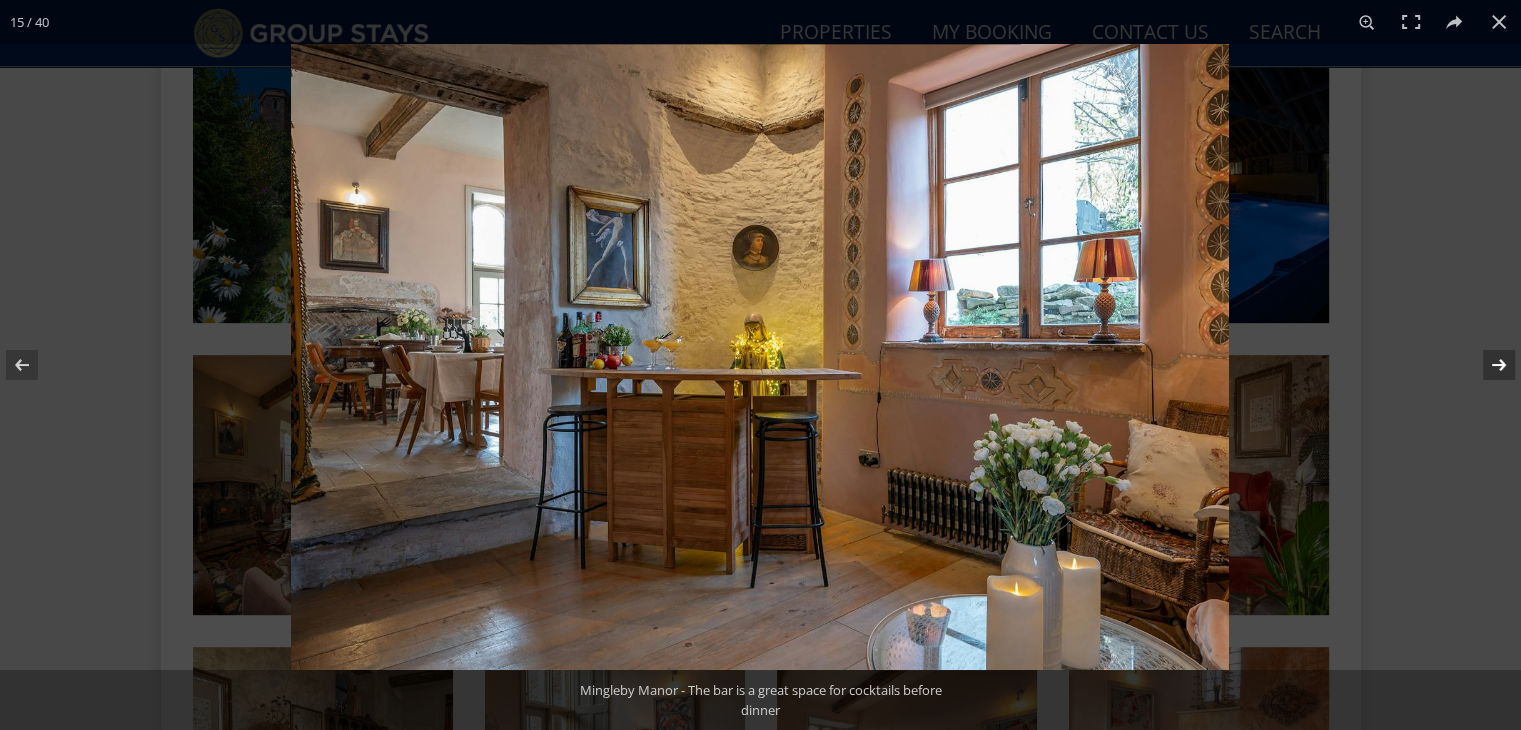 click at bounding box center [1486, 365] 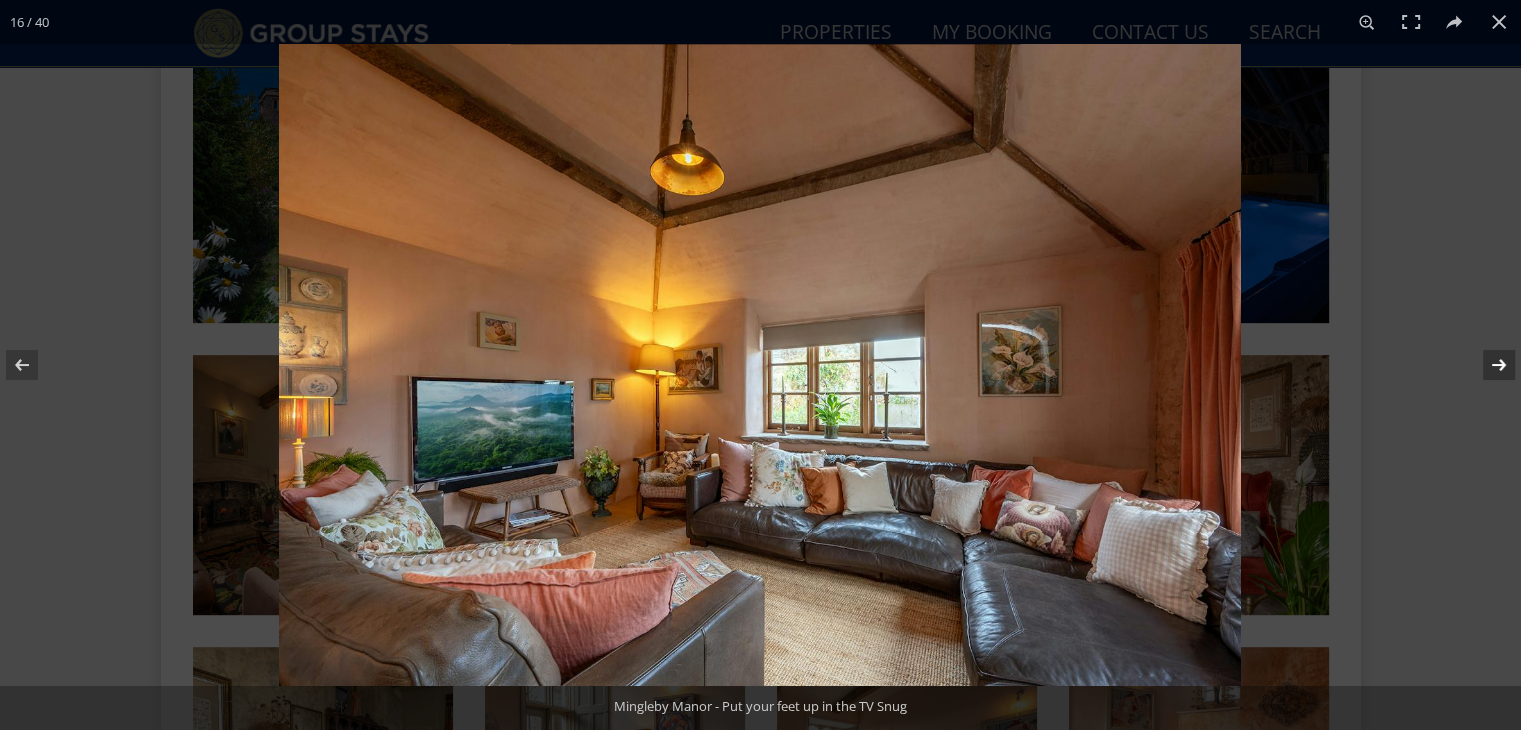 click at bounding box center [1486, 365] 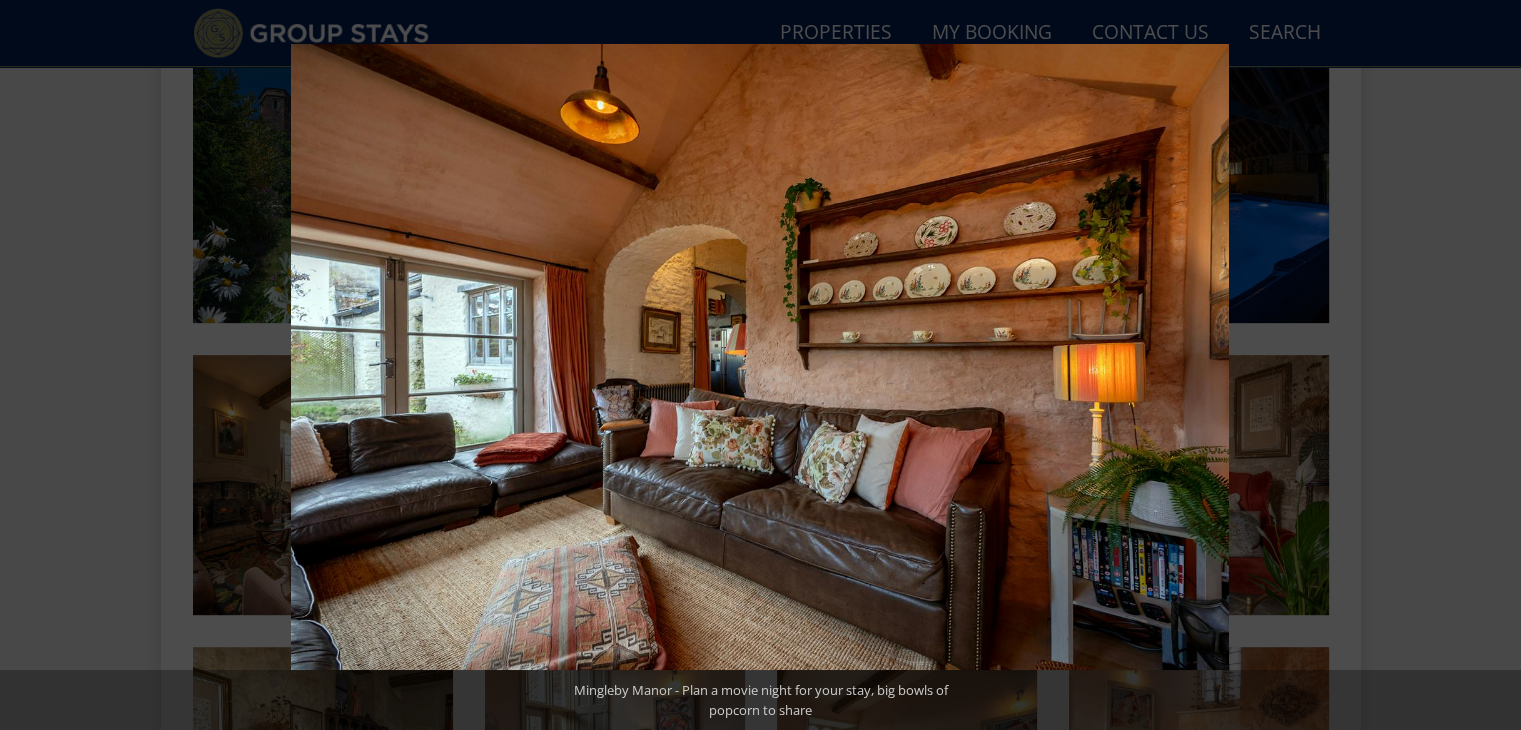 click at bounding box center (1486, 365) 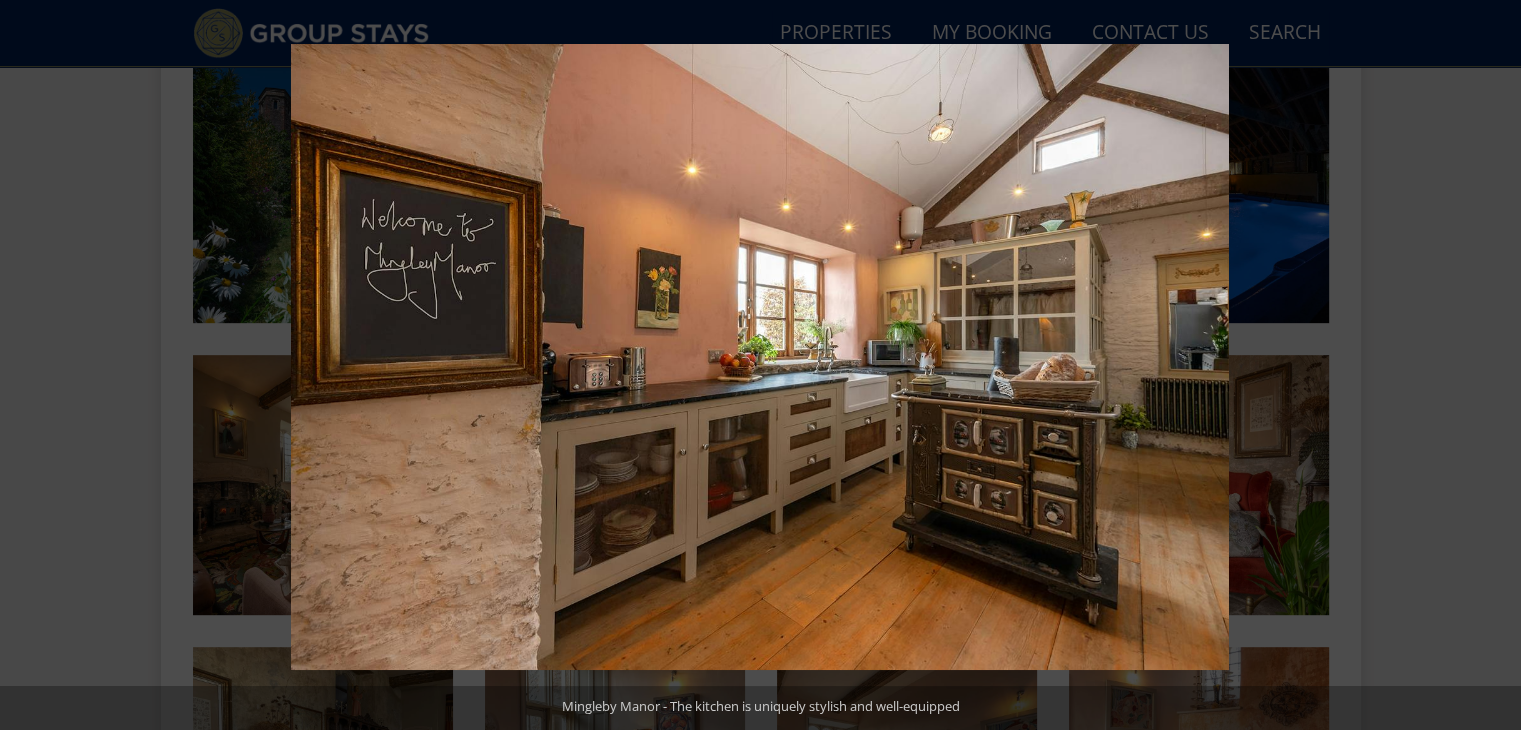 click at bounding box center [1486, 365] 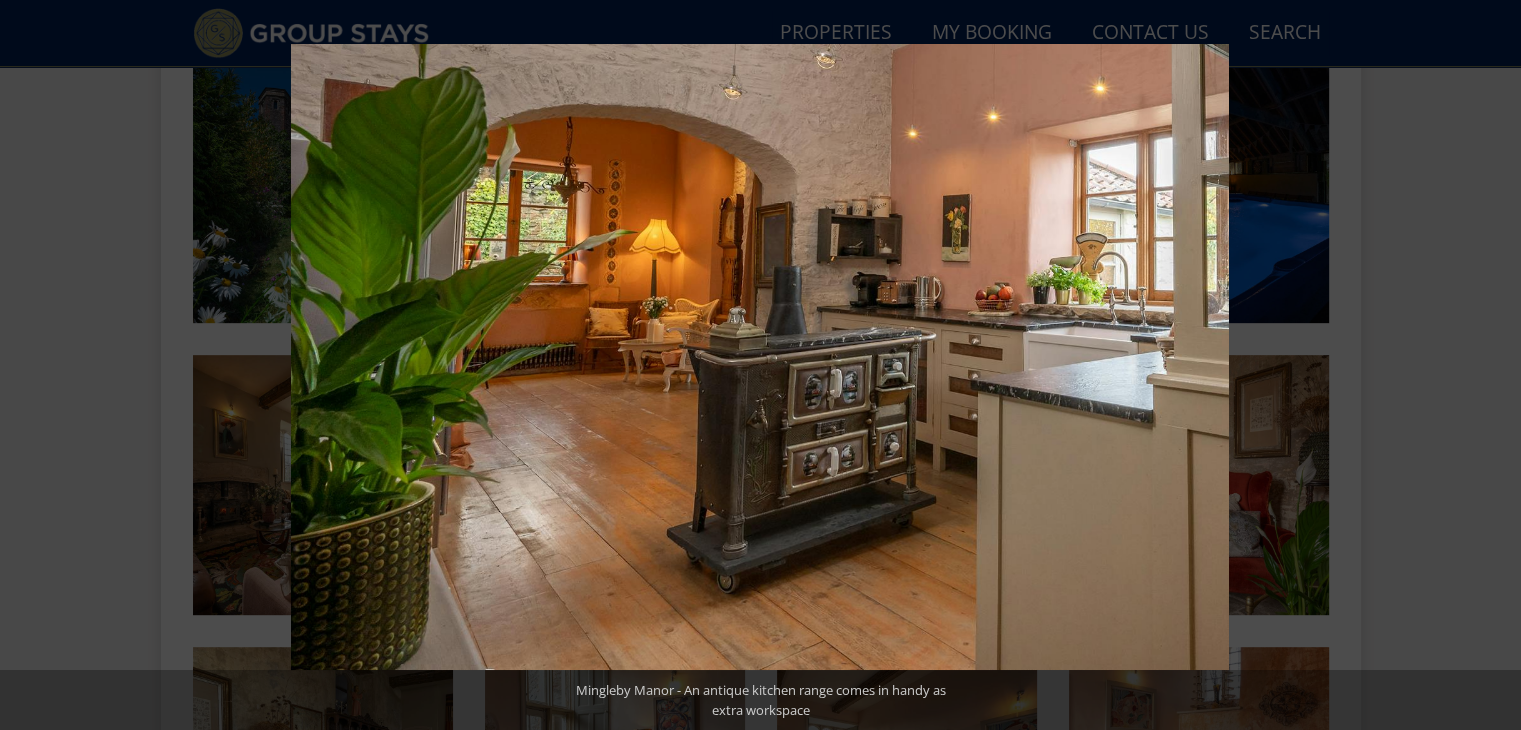 click at bounding box center (1486, 365) 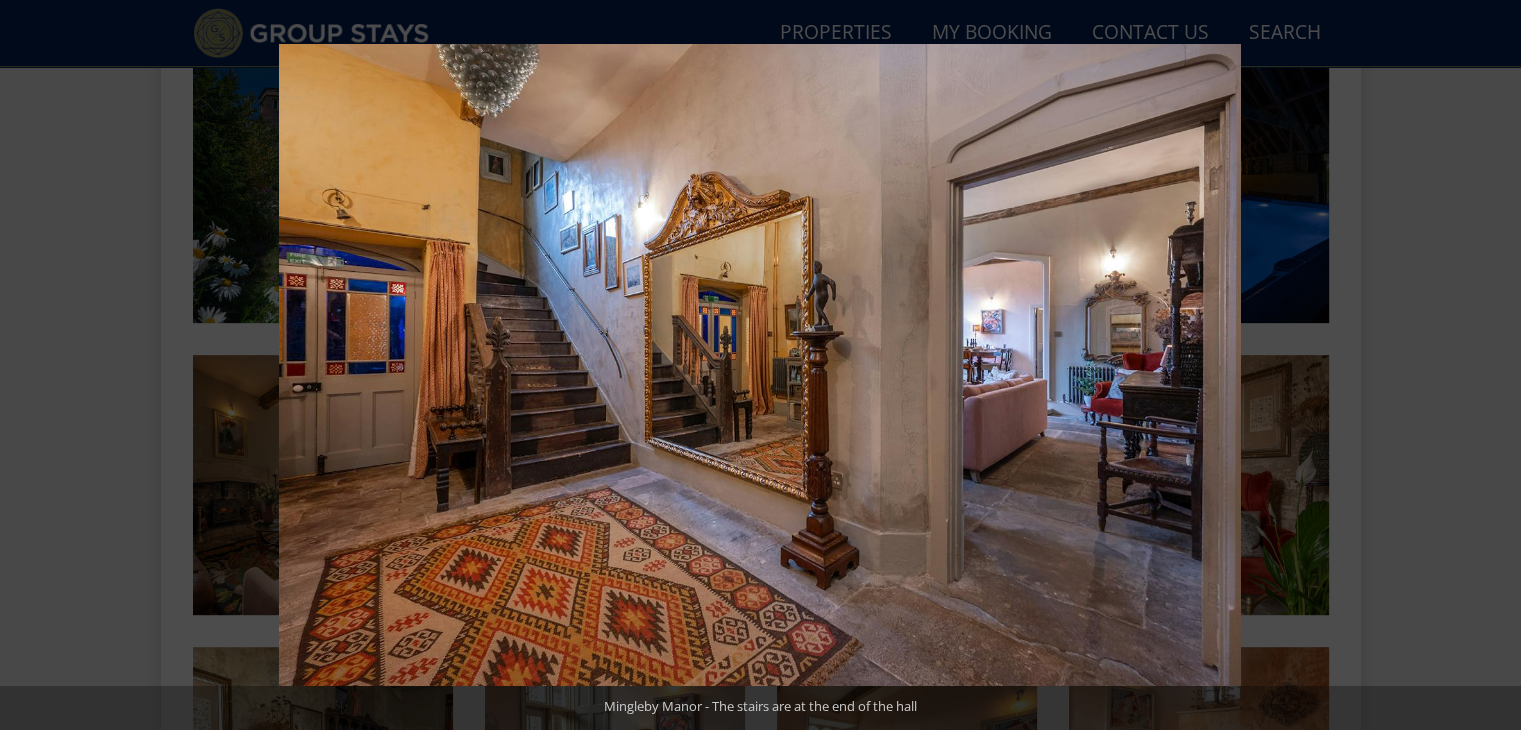 click at bounding box center (1486, 365) 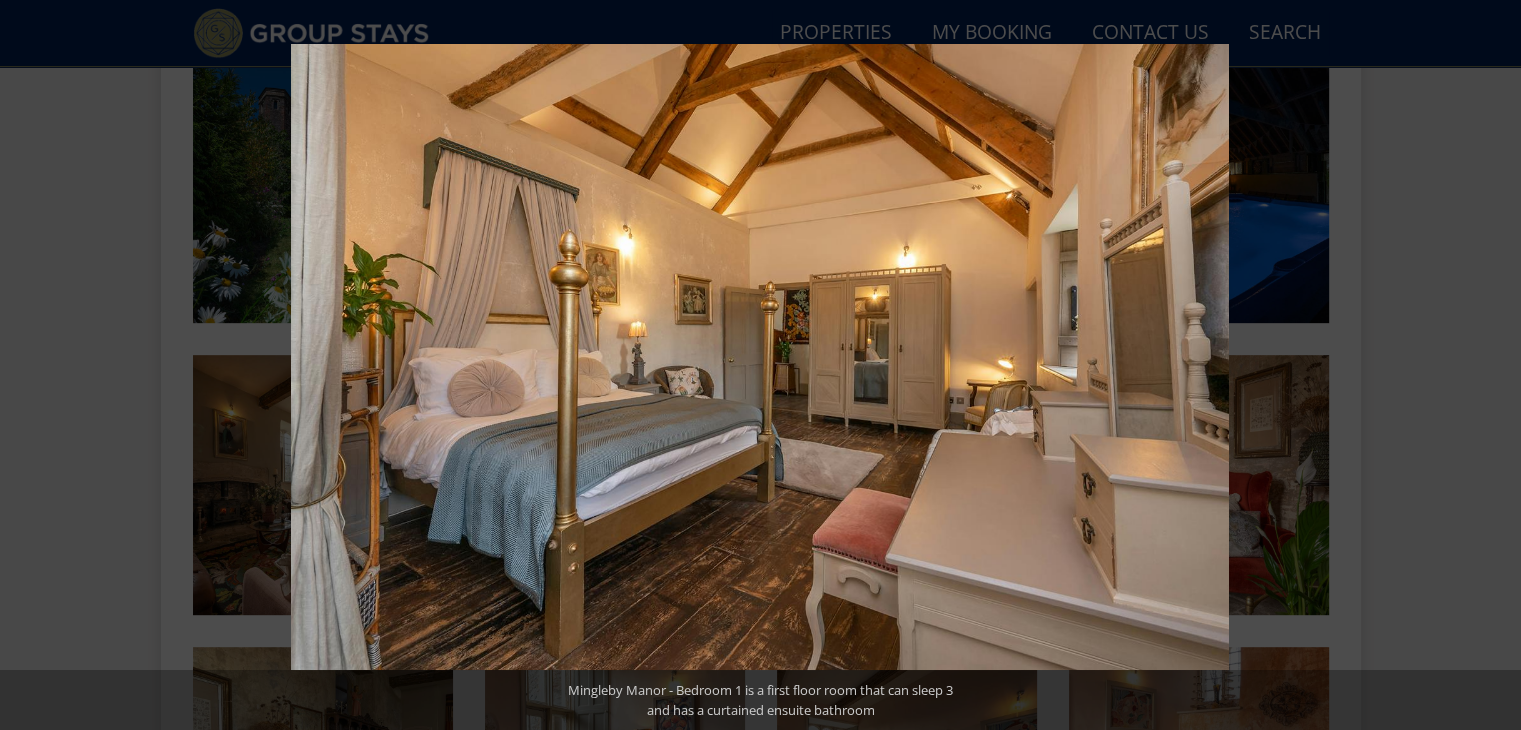 click at bounding box center (1486, 365) 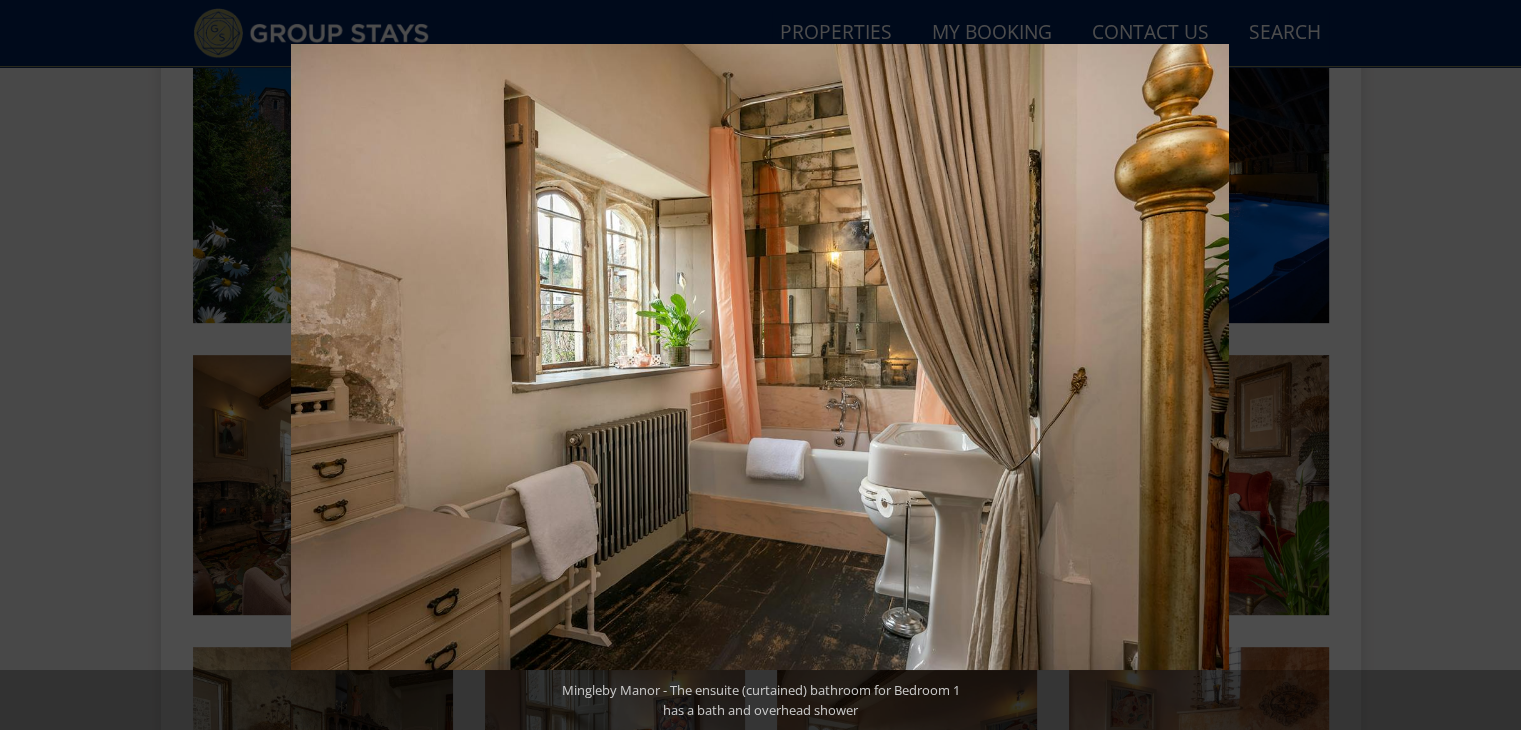 click at bounding box center (1486, 365) 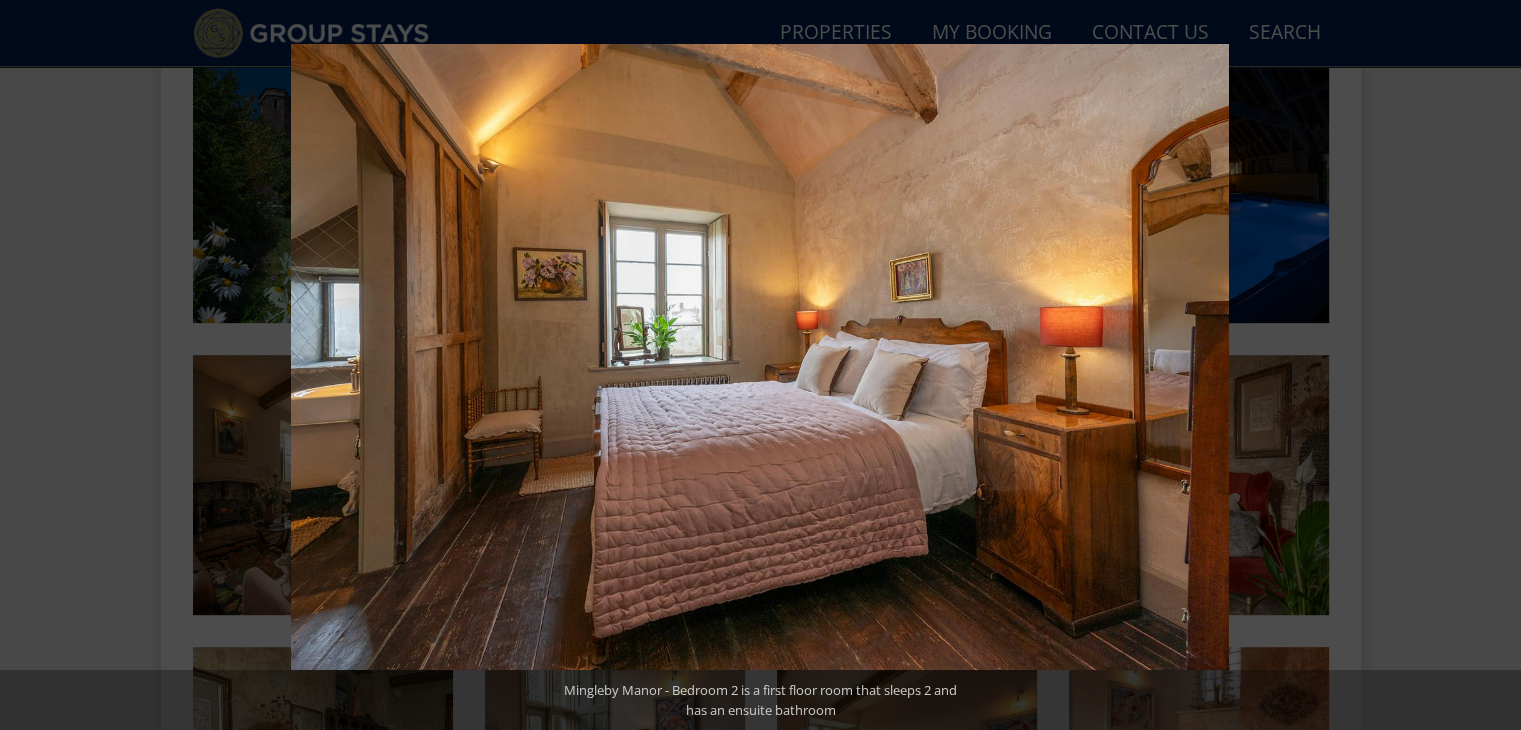 click at bounding box center (1486, 365) 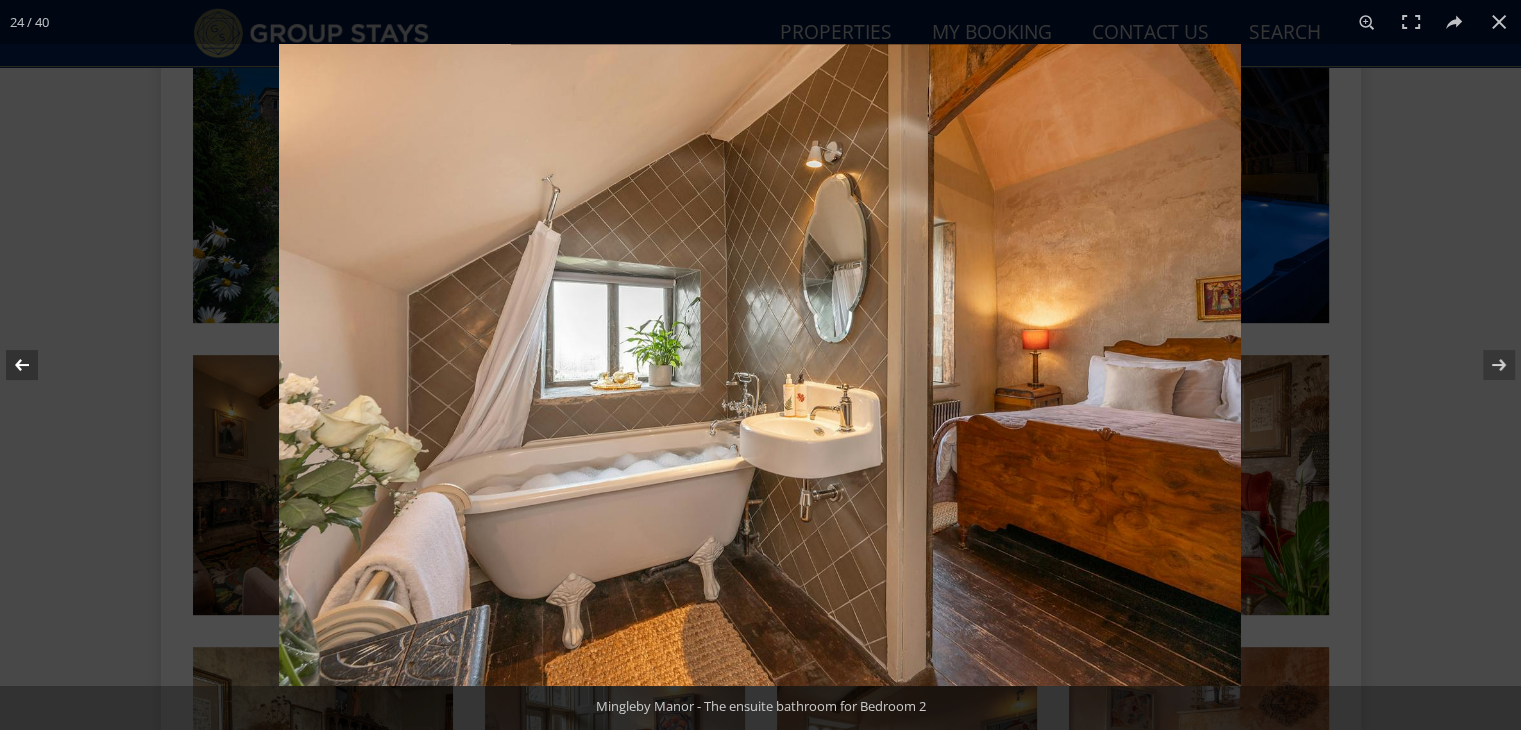 click at bounding box center (35, 365) 